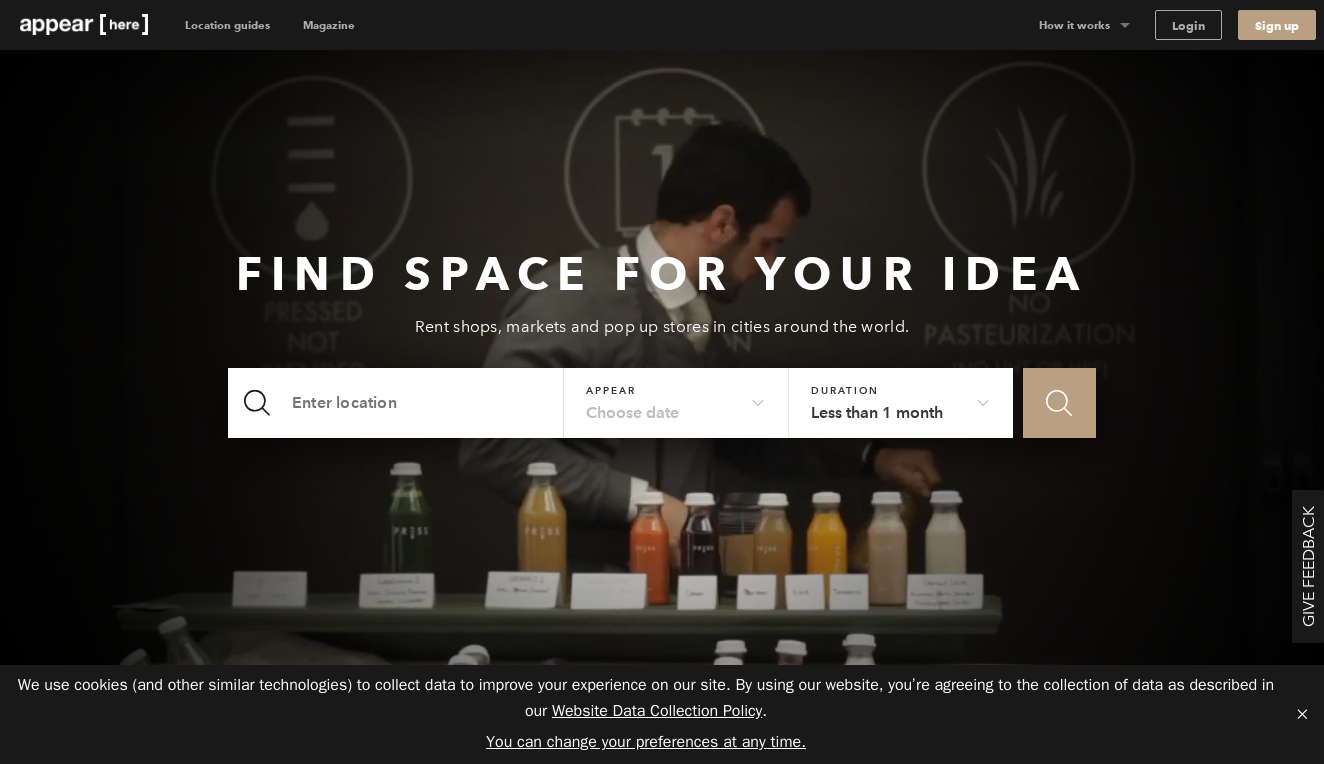 scroll, scrollTop: 0, scrollLeft: 0, axis: both 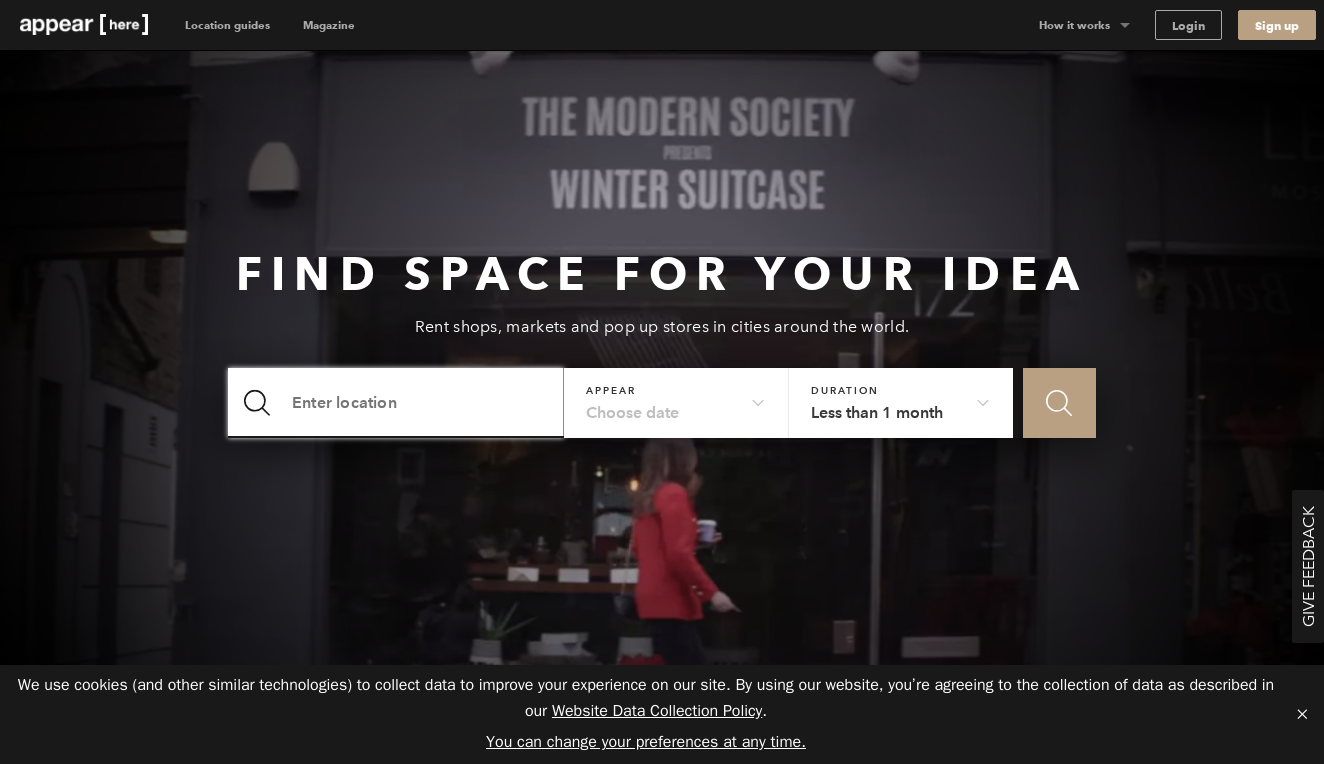 click at bounding box center (396, 403) 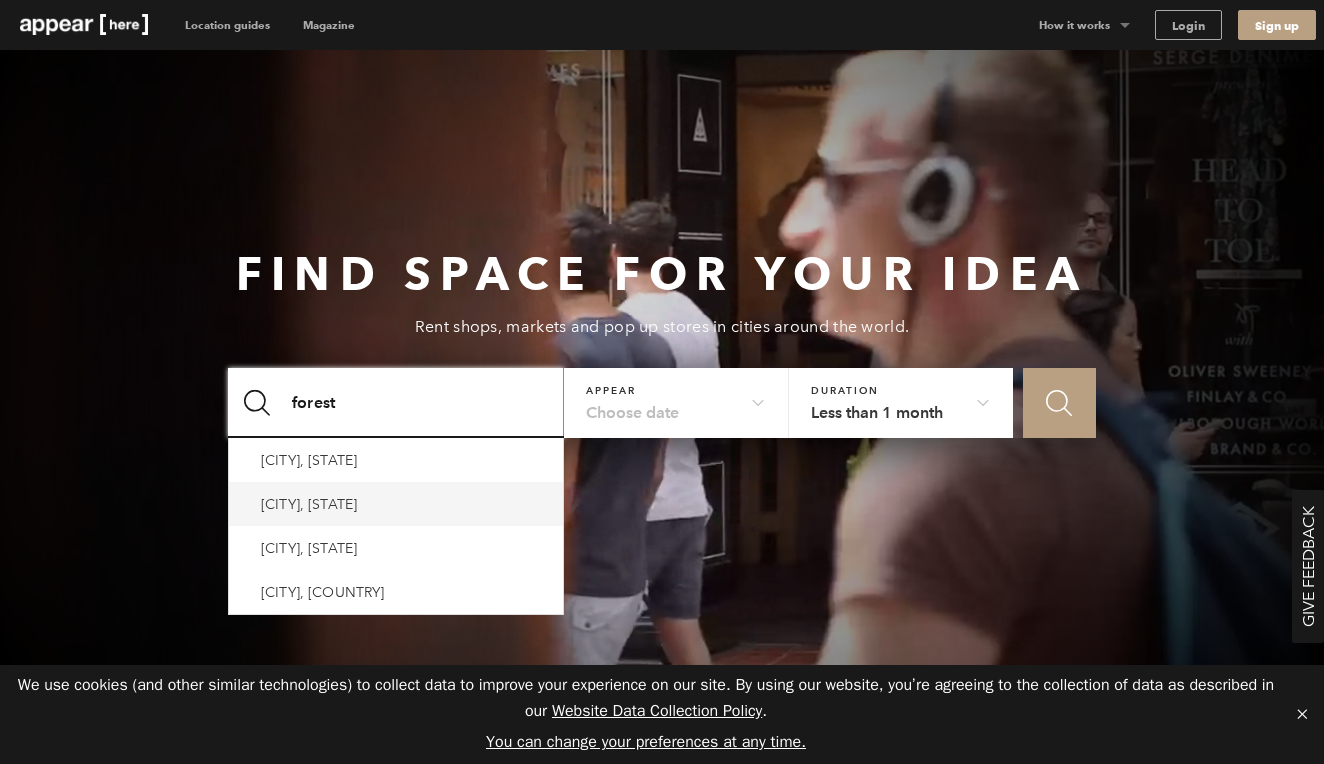 type on "forest" 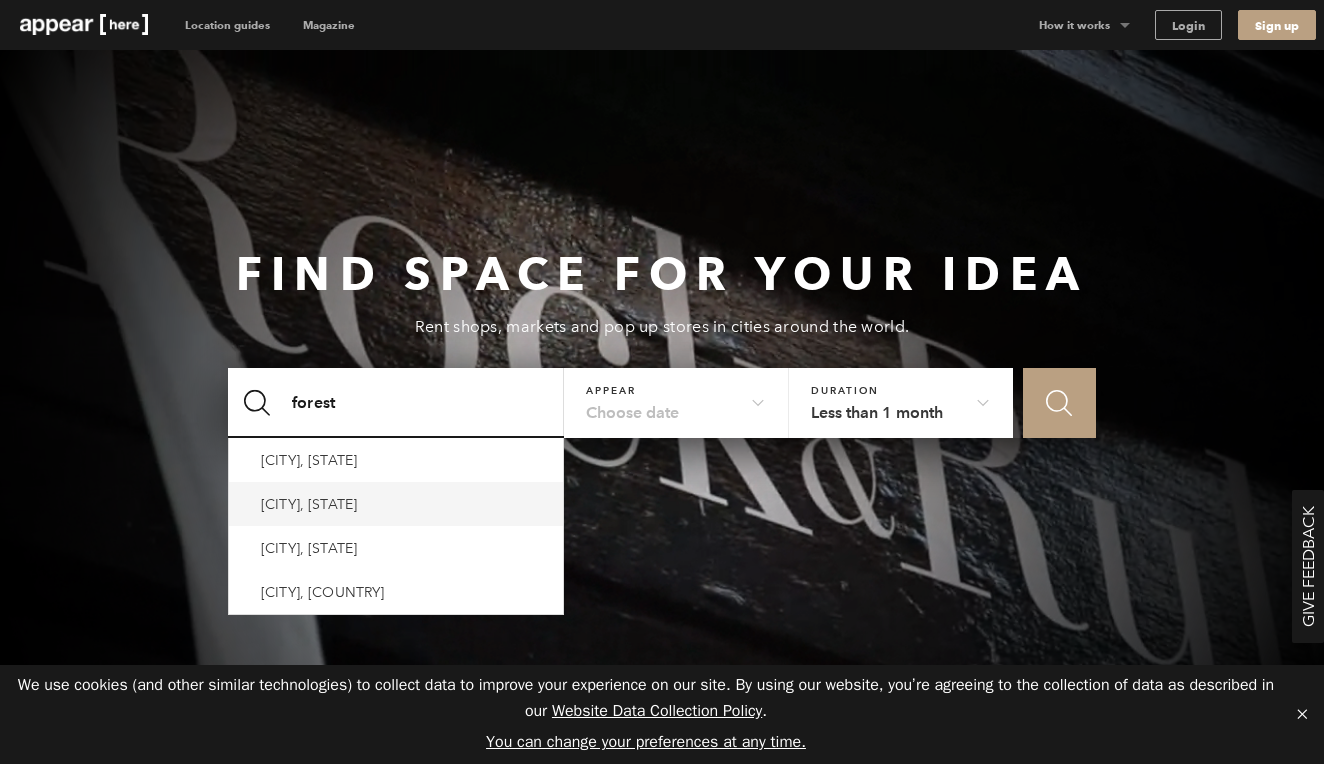 click on "Forest Hill, London, UK" at bounding box center [396, 504] 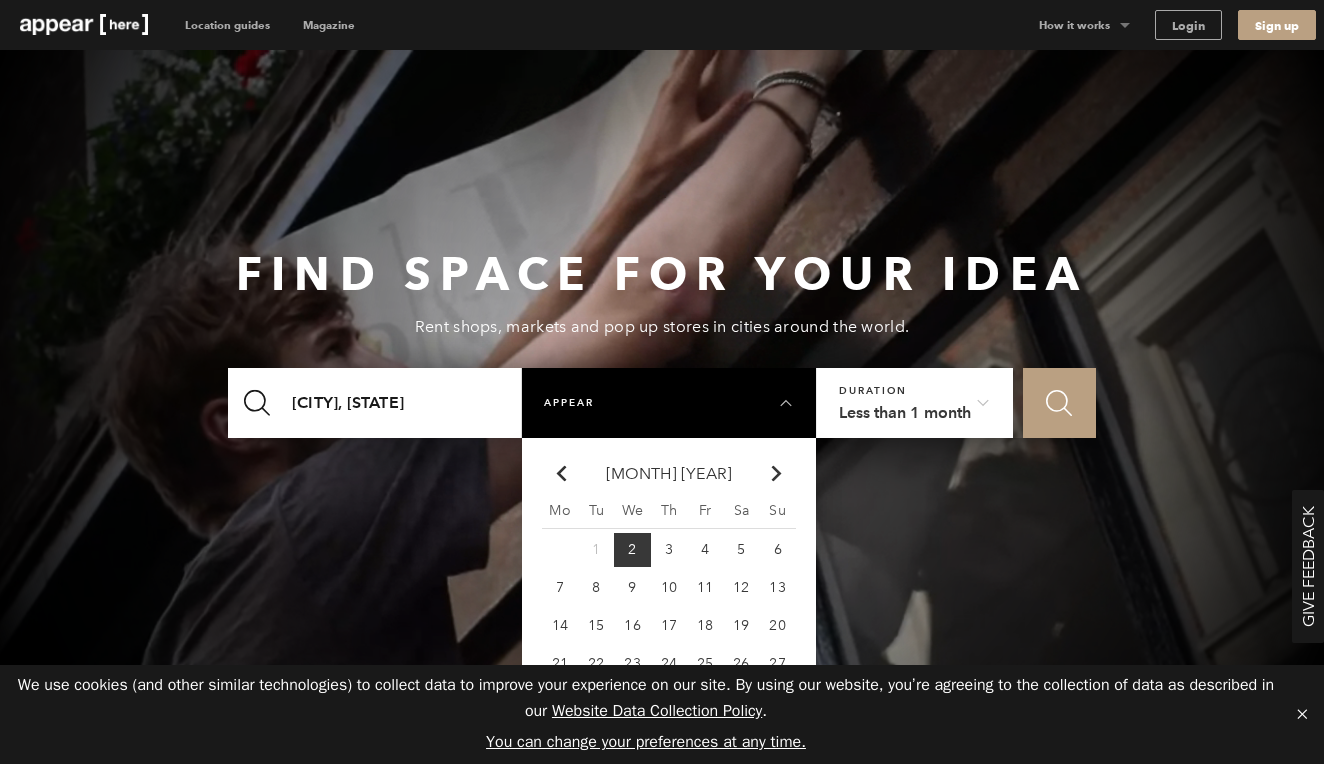 click on "Chevron-up" at bounding box center (776, 473) 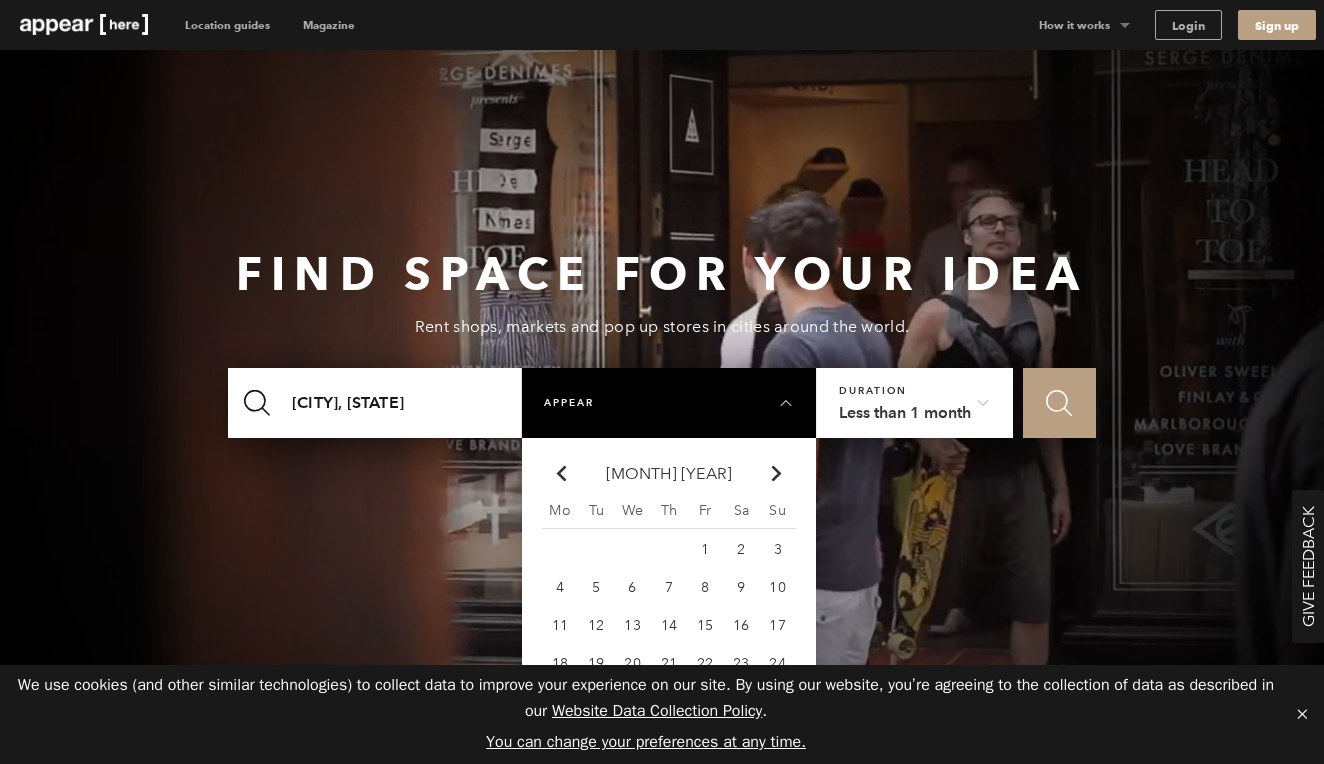 click on "Chevron-up" at bounding box center [776, 473] 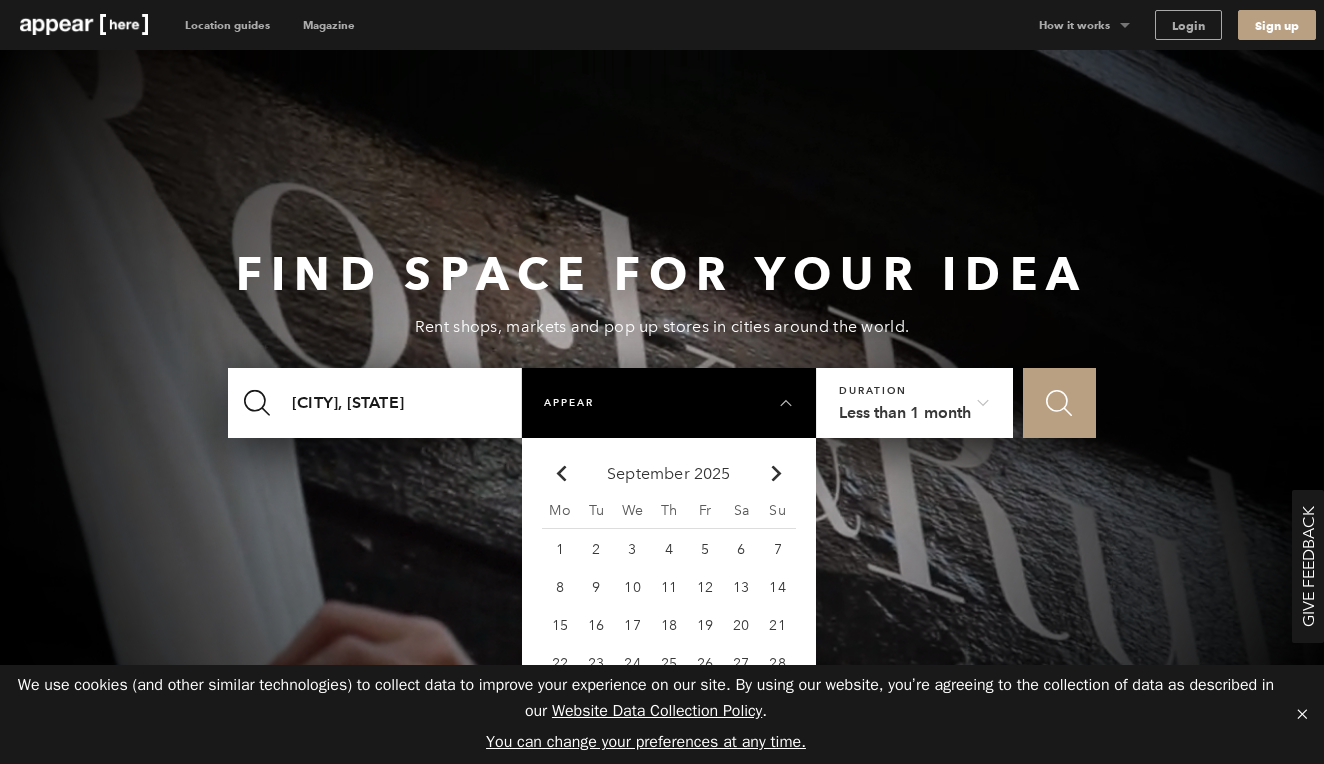 click on "Chevron-up" at bounding box center (776, 473) 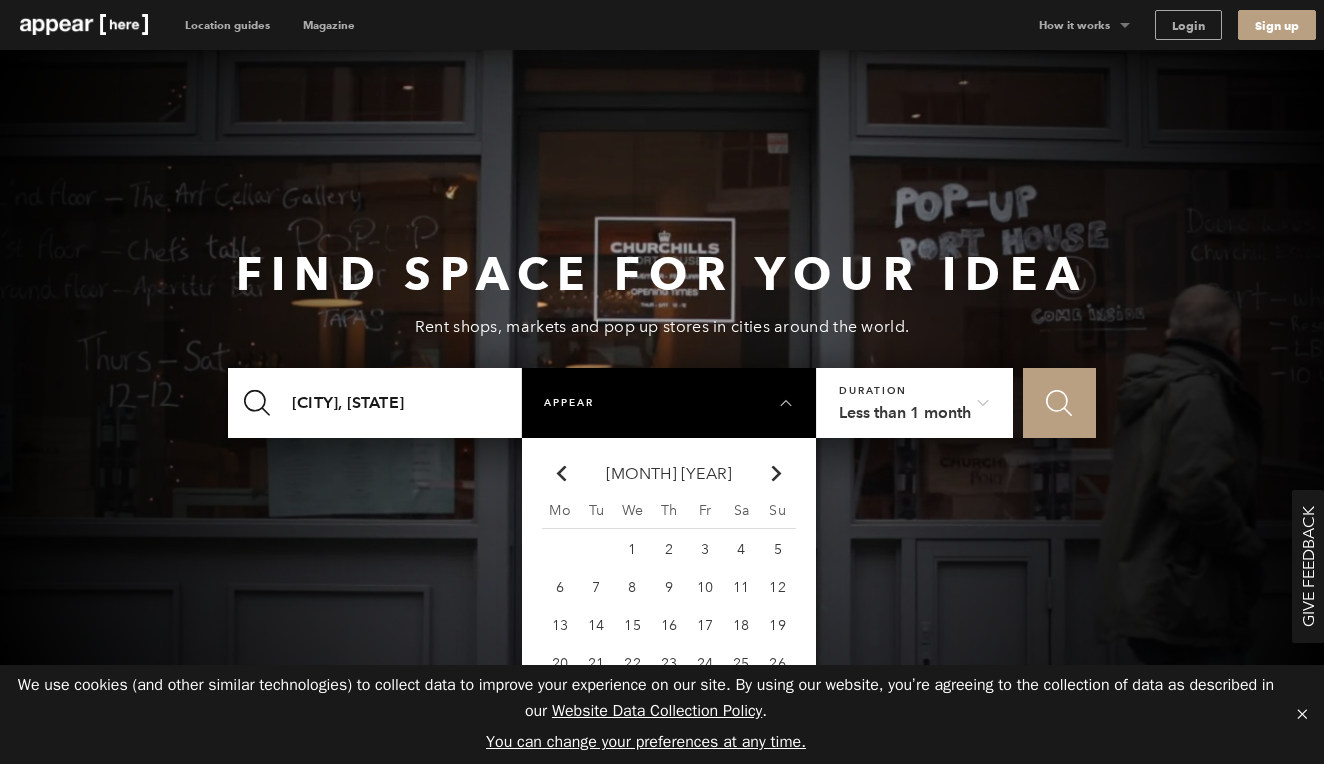 click on "1" at bounding box center (560, 550) 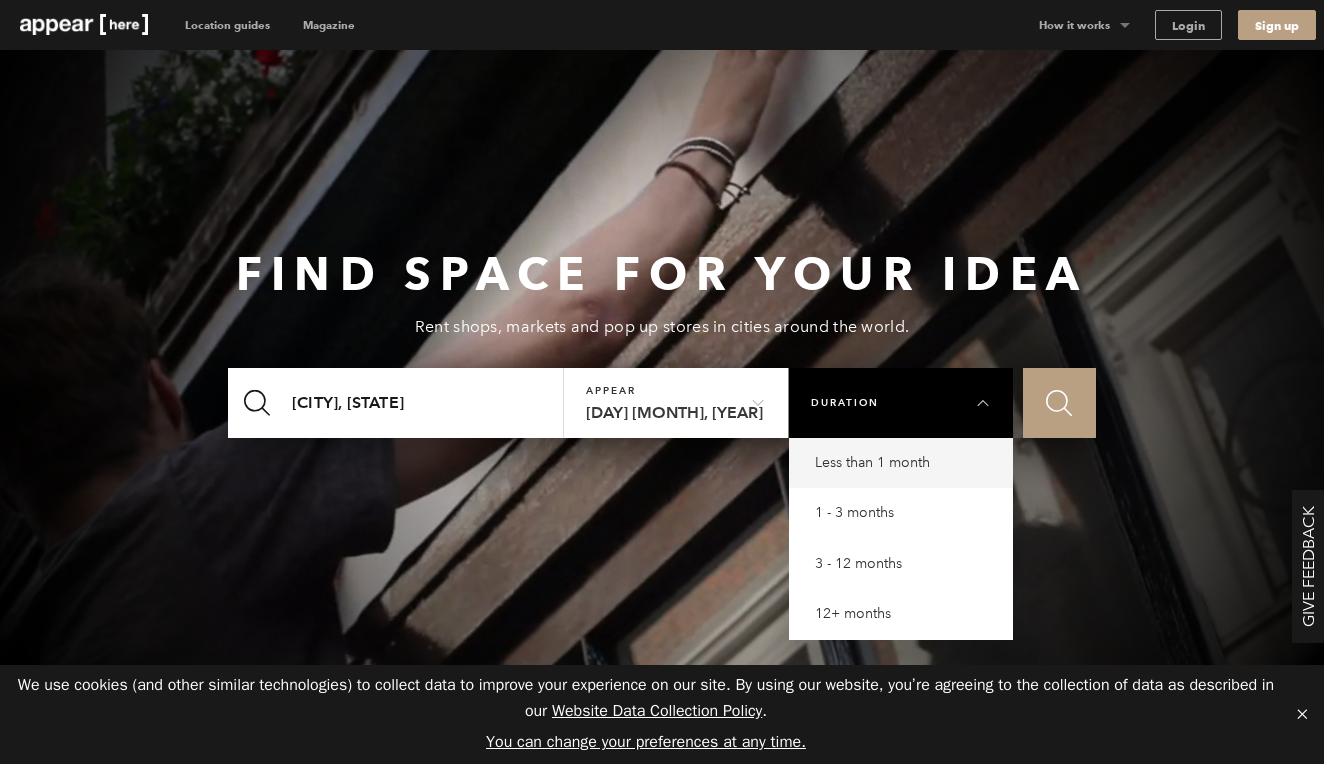 click on "1 - 3 months" at bounding box center (906, 463) 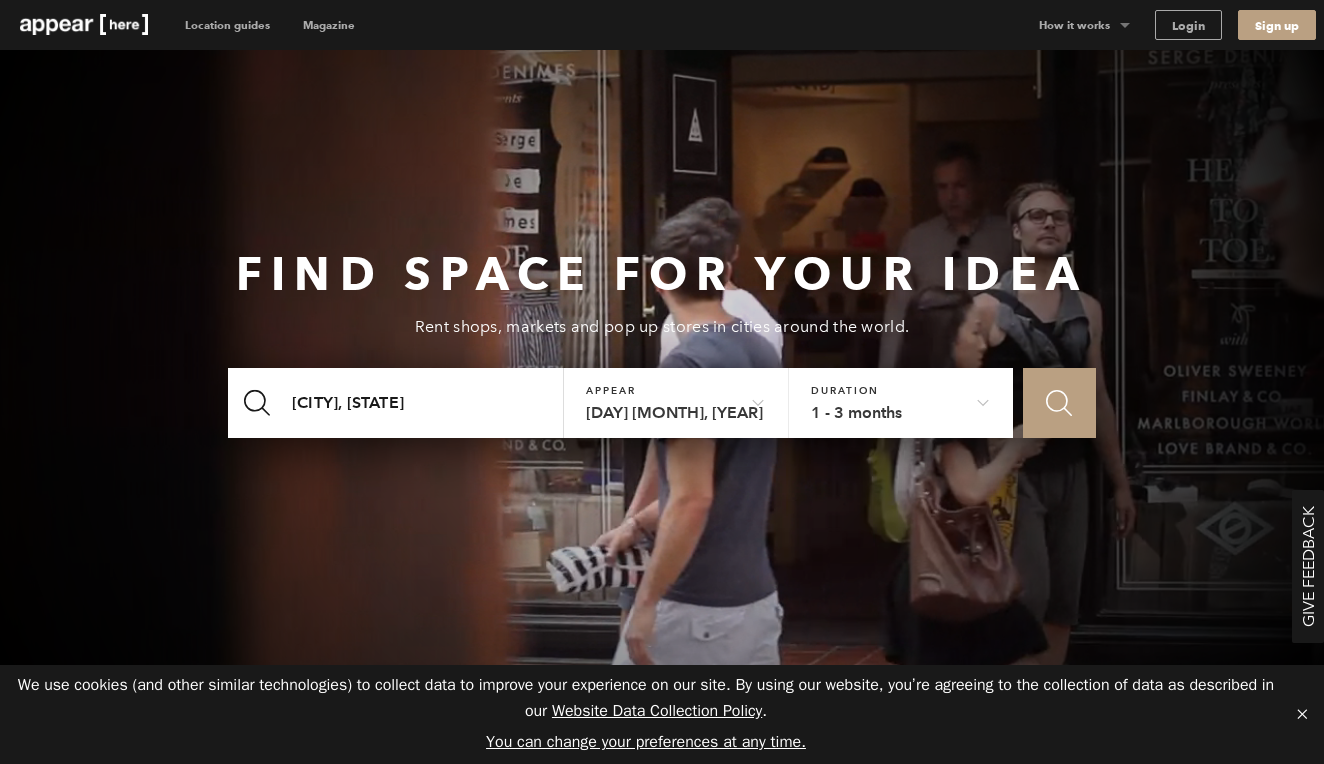 click on "1 - 3 months" at bounding box center (901, 403) 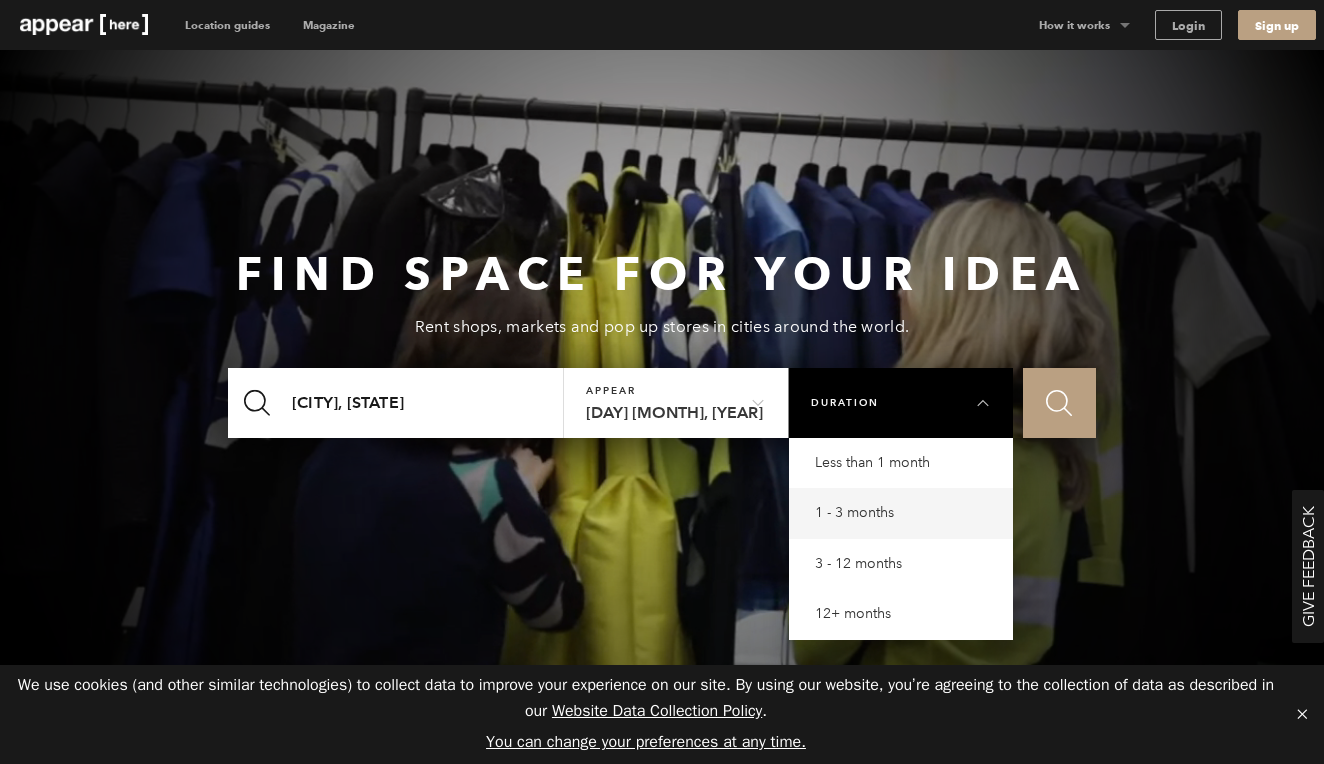 click on "Less than 1 month" at bounding box center [906, 463] 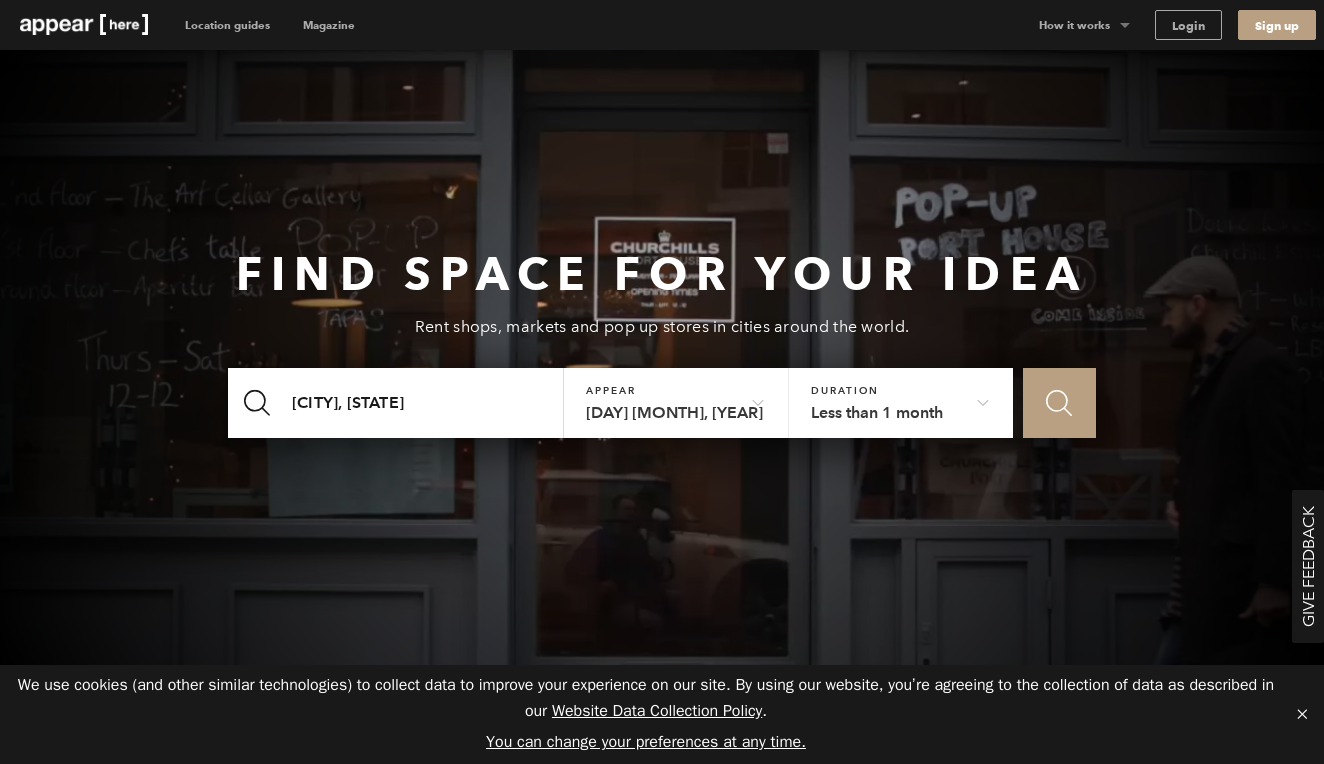 click on "Appear" at bounding box center (658, 411) 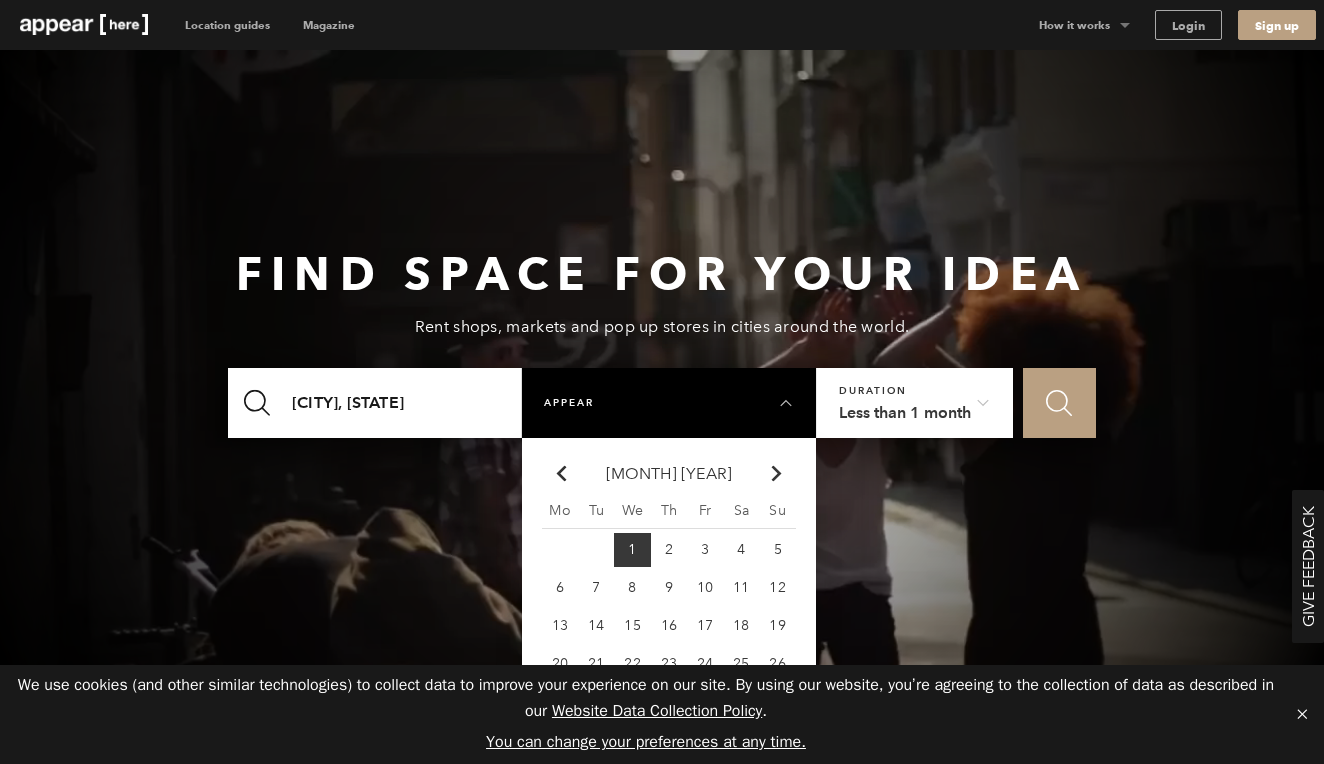 click on "Chevron-up" at bounding box center (776, 473) 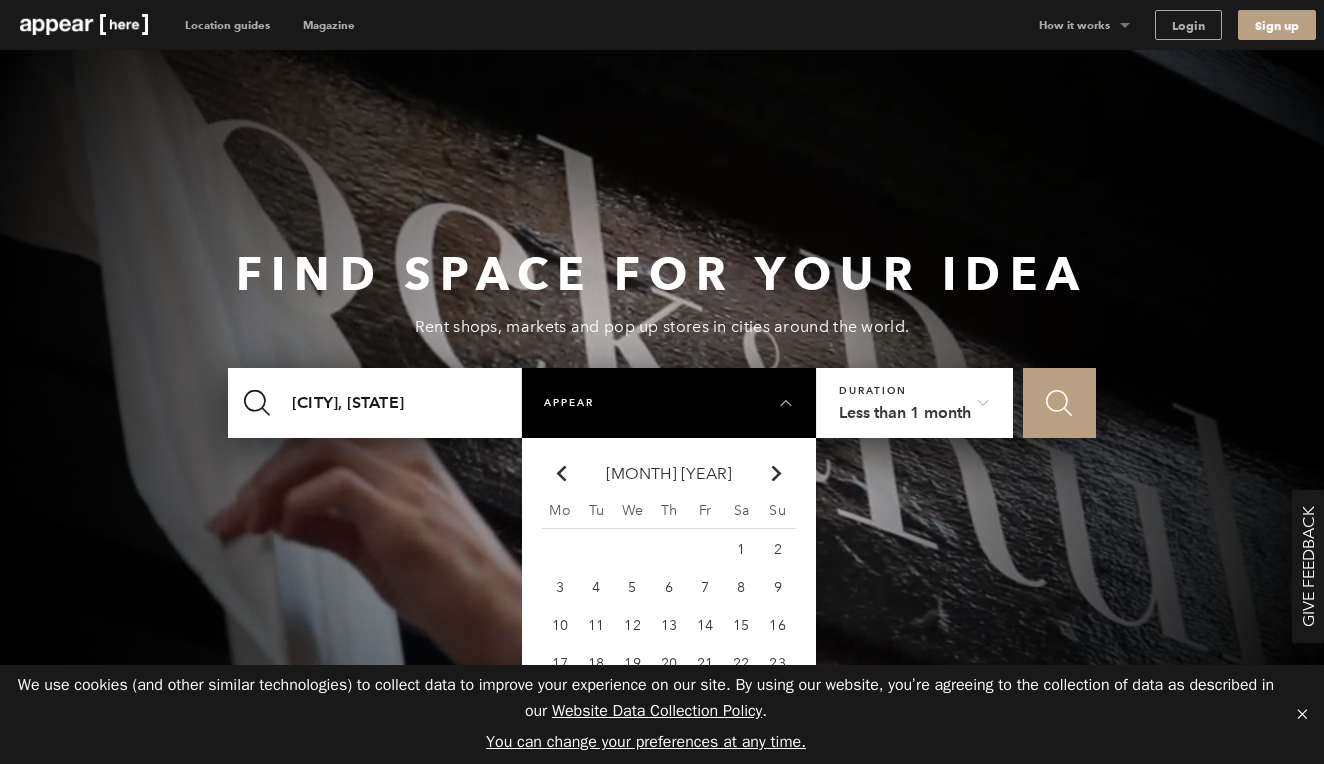 click on "1" at bounding box center [741, 549] 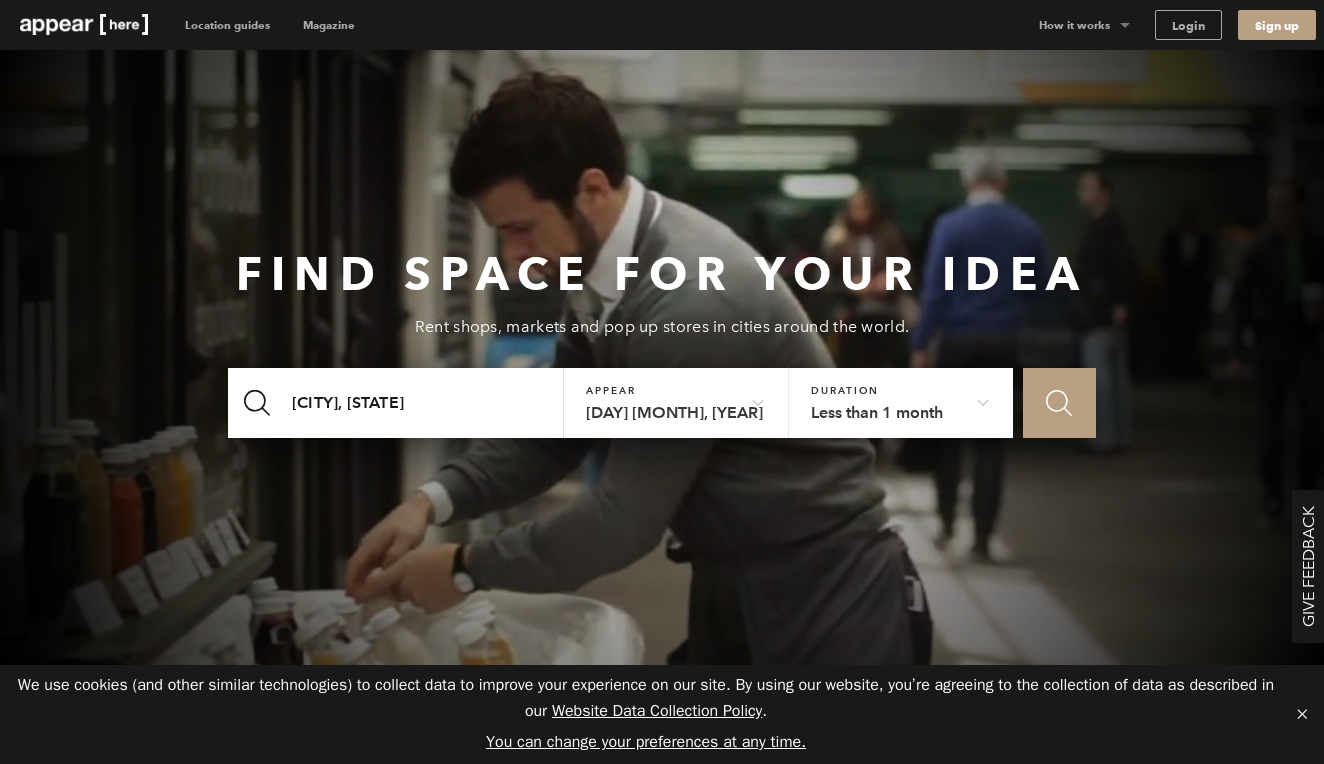 click at bounding box center [1059, 403] 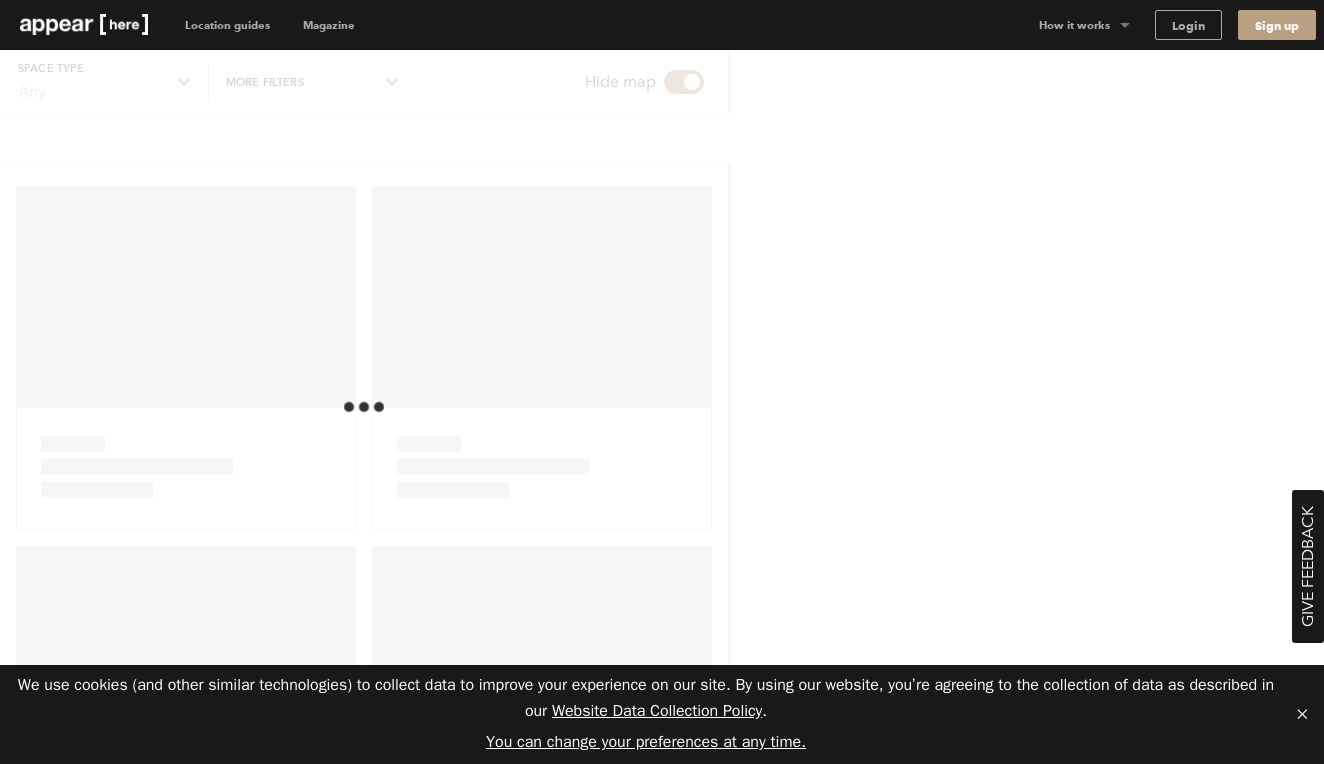 scroll, scrollTop: 0, scrollLeft: 0, axis: both 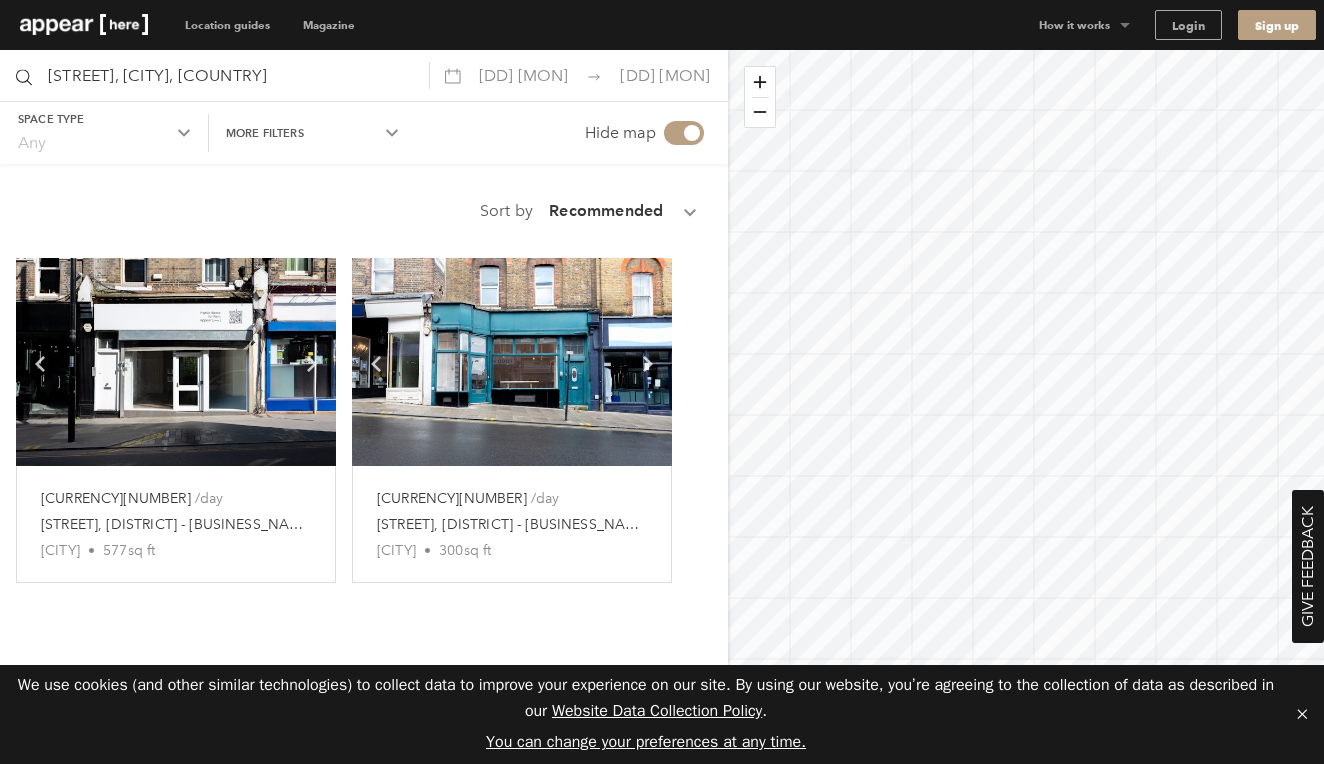 click at bounding box center (512, 362) 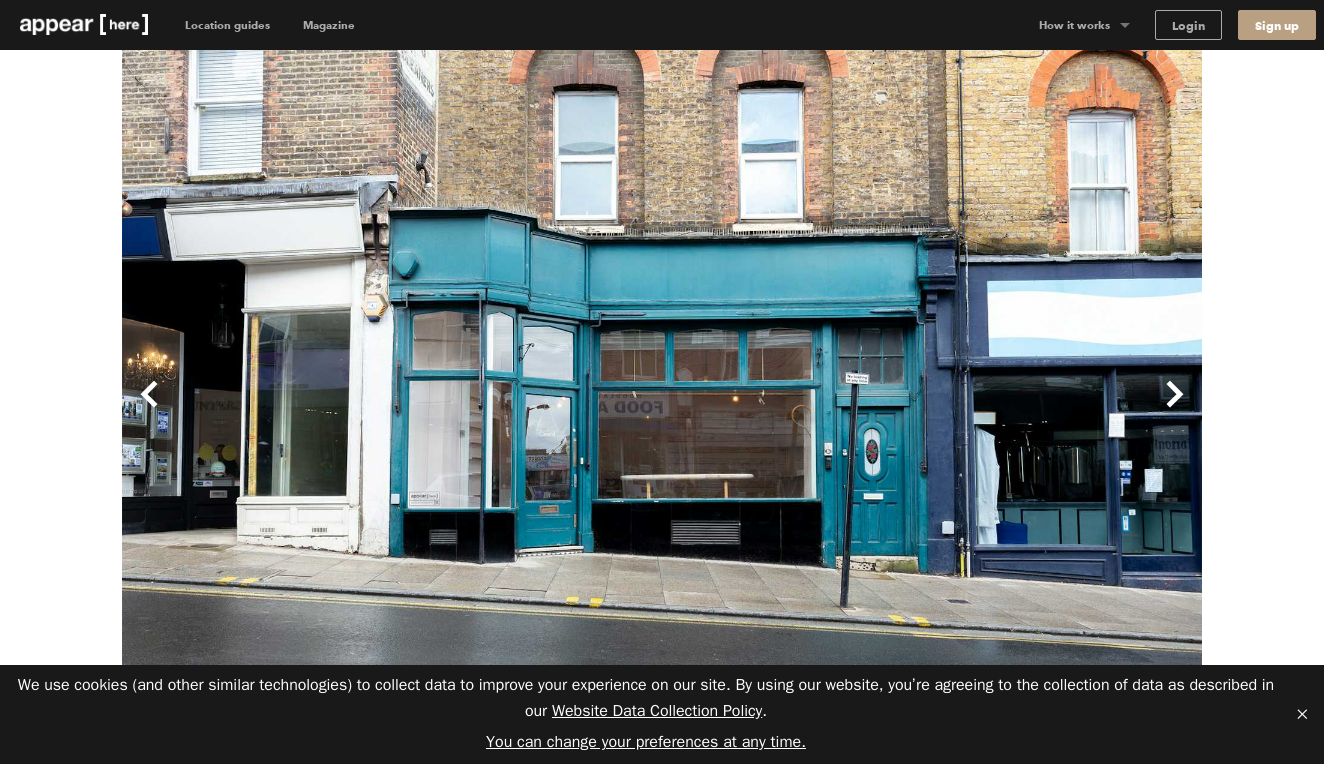 scroll, scrollTop: 0, scrollLeft: 0, axis: both 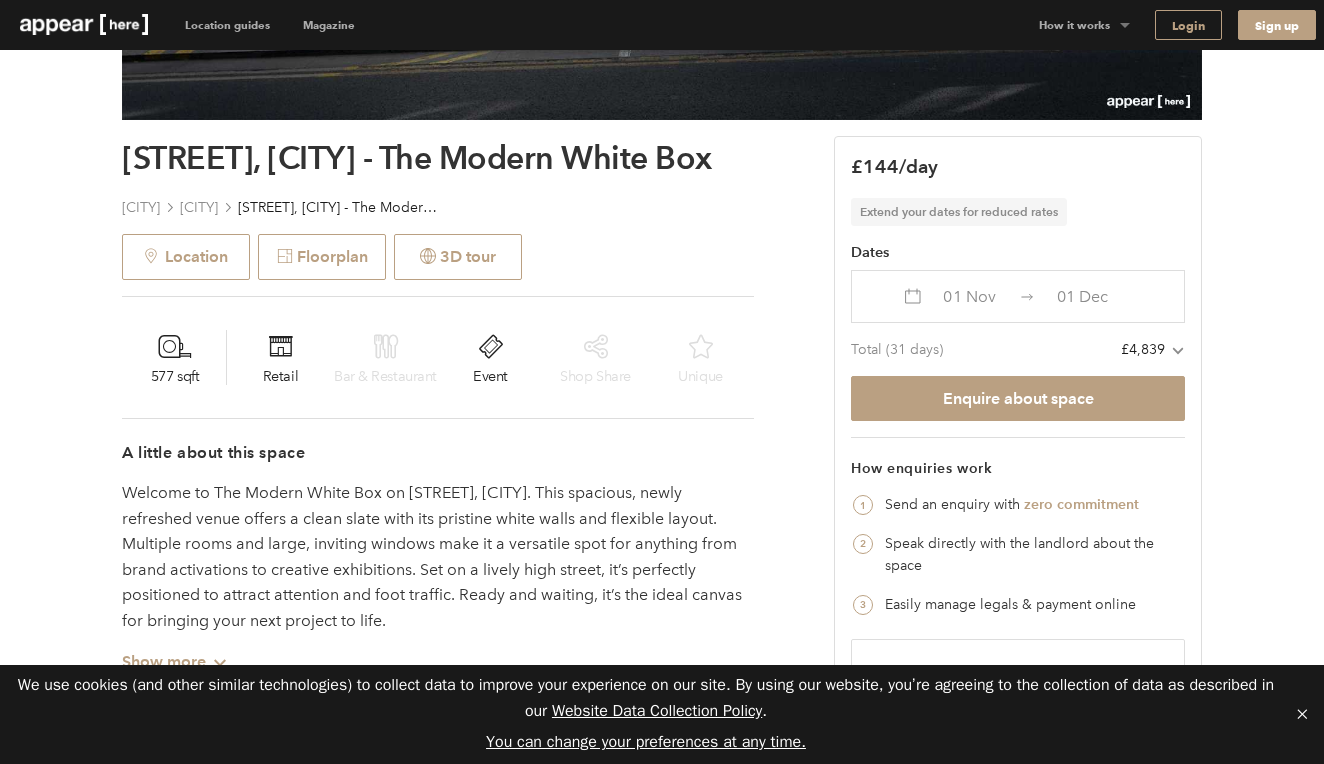 click on "Login" at bounding box center [1188, 25] 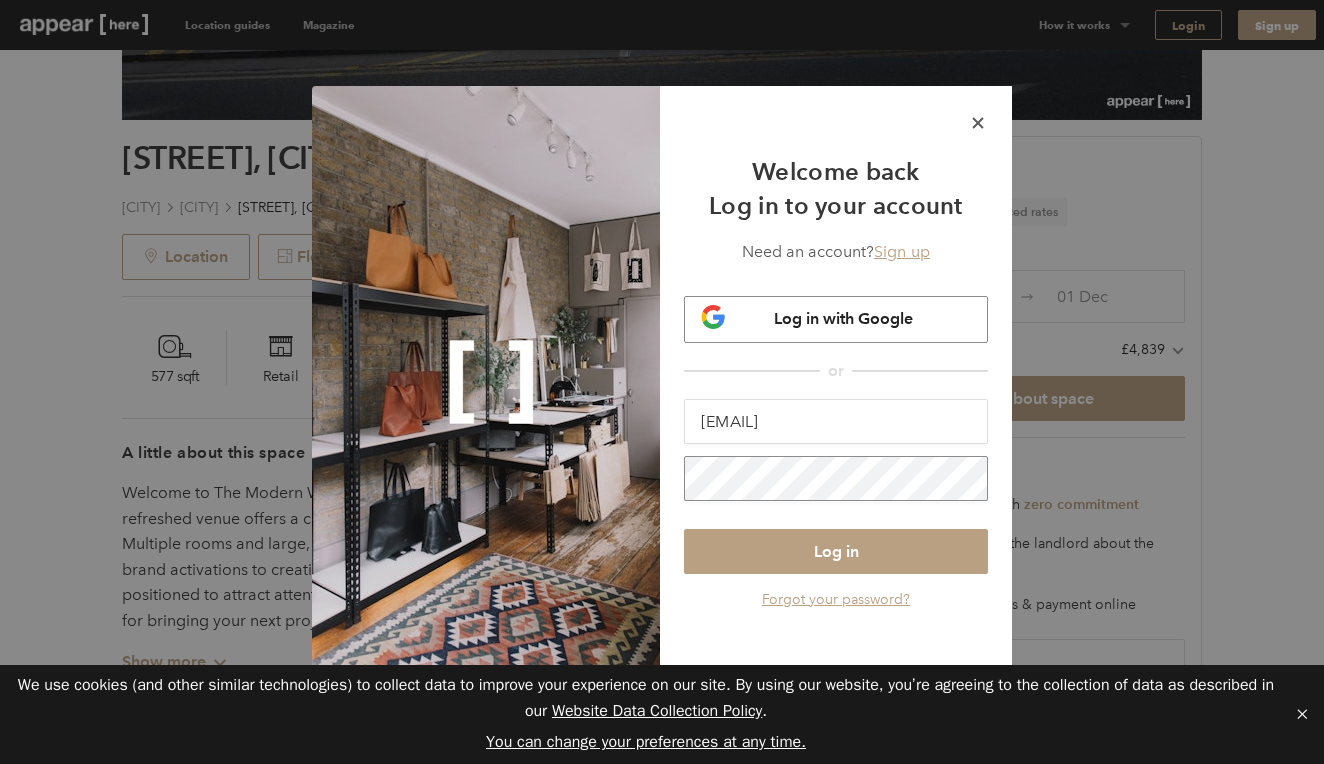 click on "Log in" at bounding box center [836, 551] 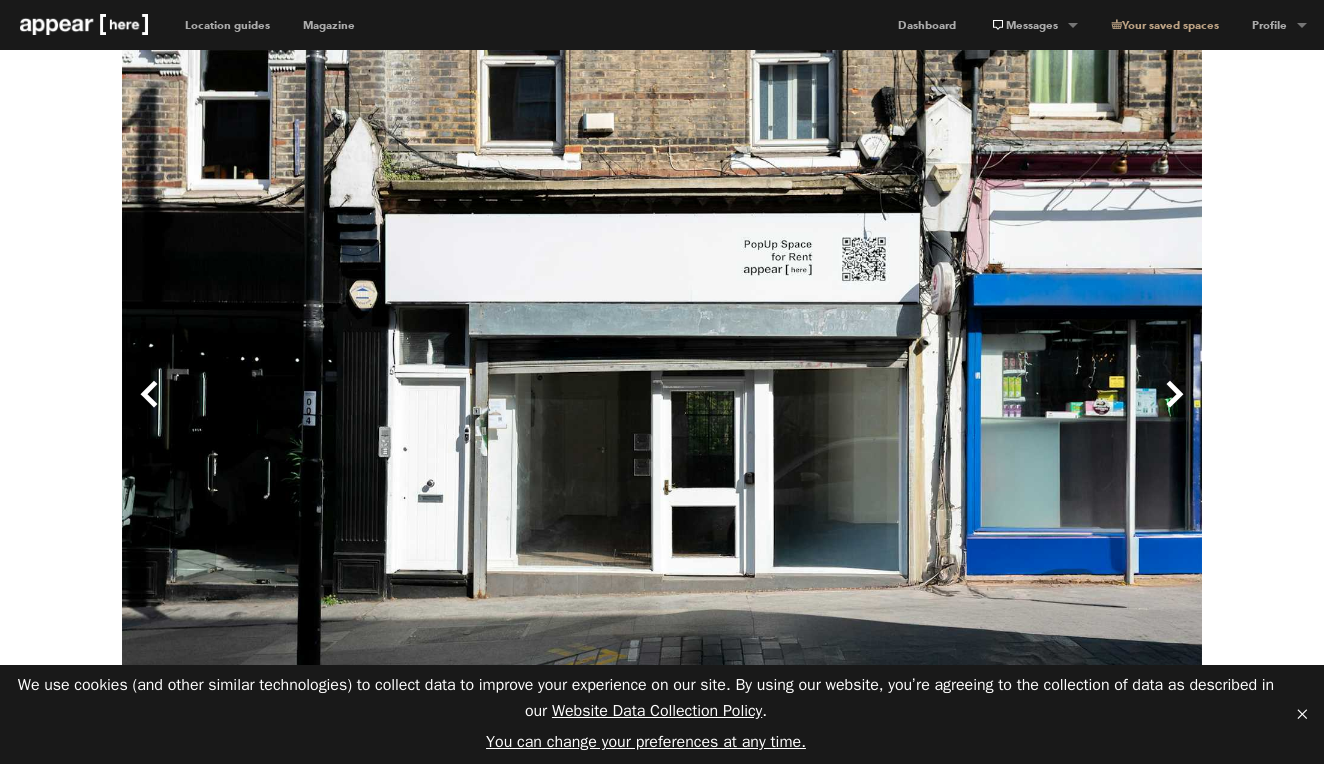 scroll, scrollTop: 0, scrollLeft: 0, axis: both 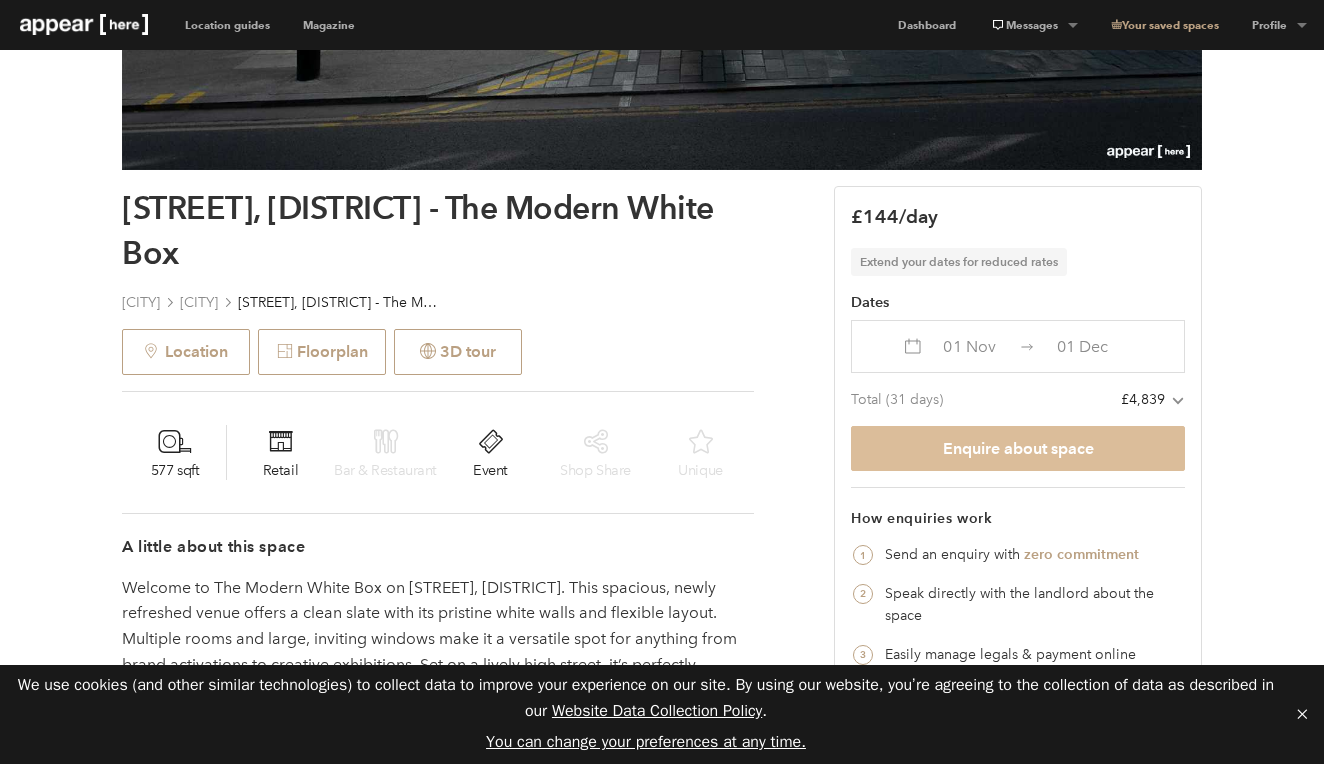 click on "Enquire about space" at bounding box center [1018, 448] 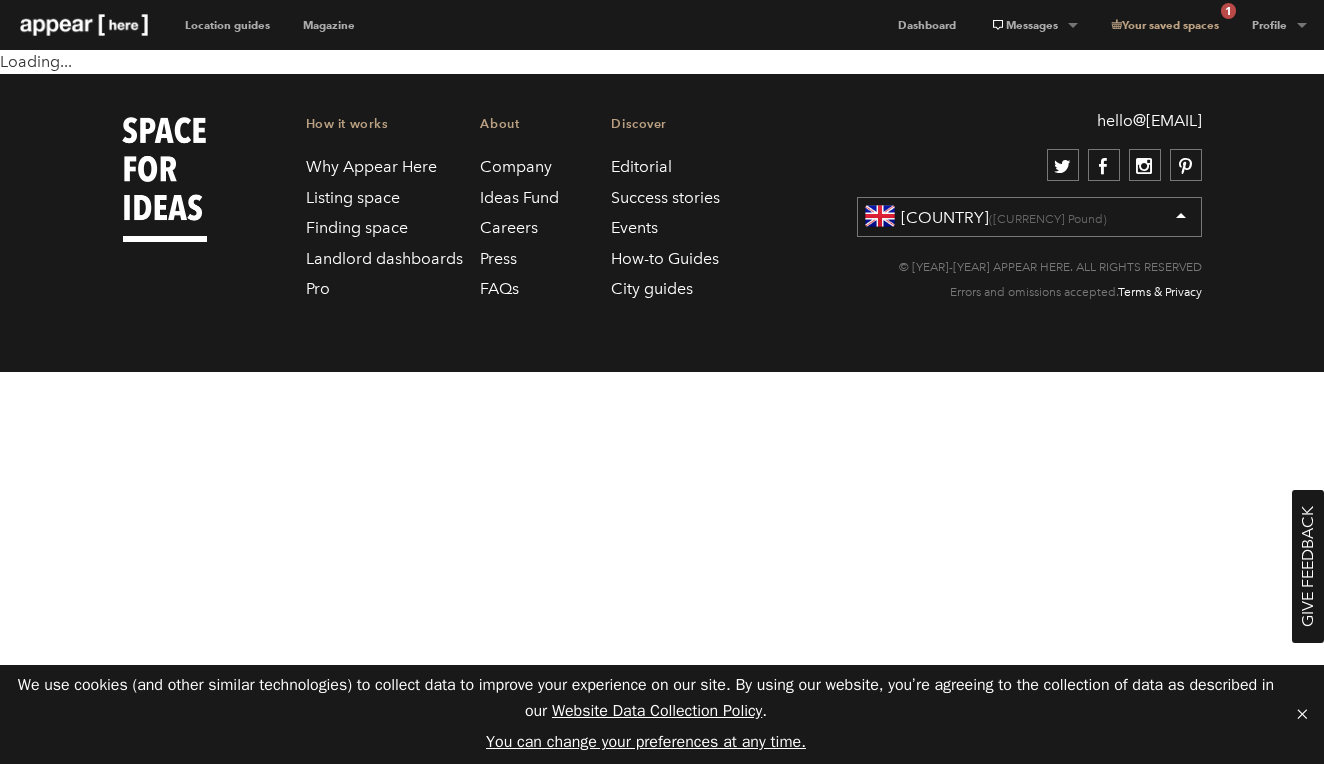 scroll, scrollTop: 0, scrollLeft: 0, axis: both 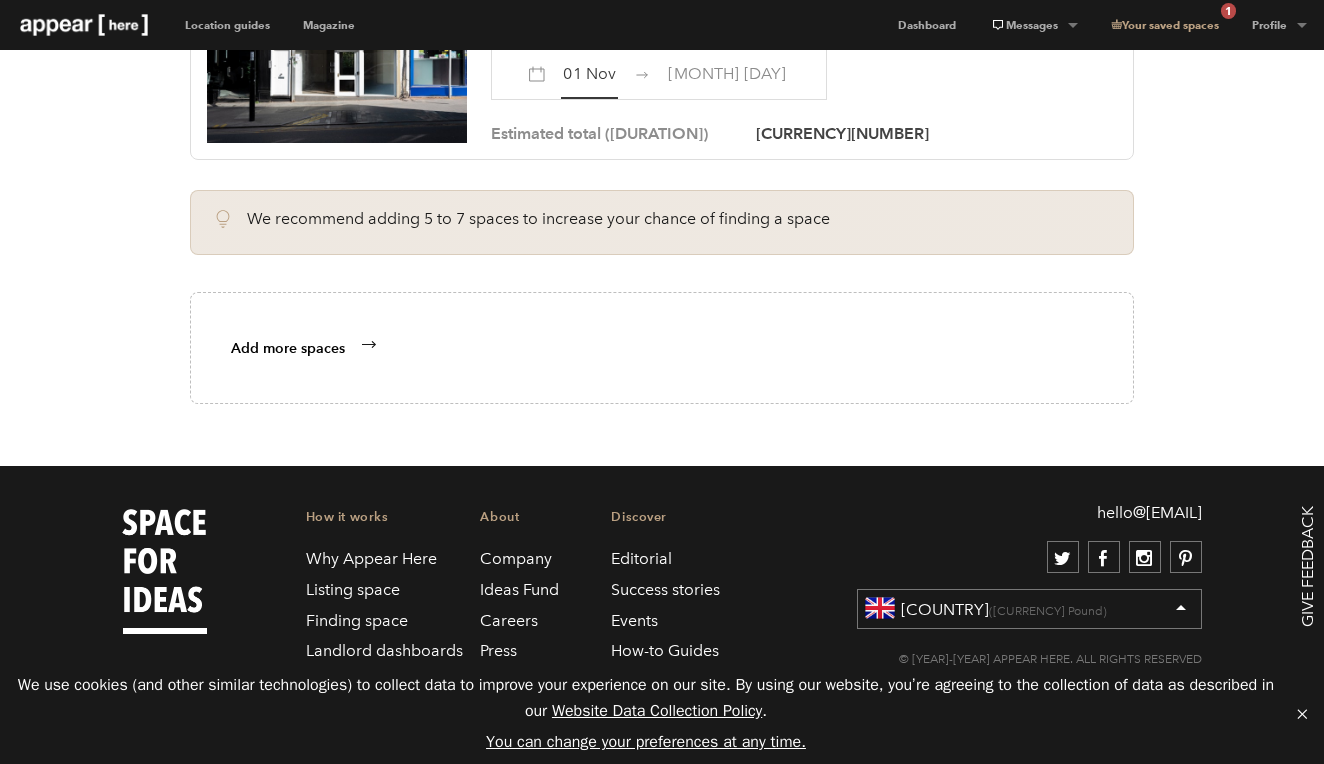 click on "Finding space" at bounding box center [357, 620] 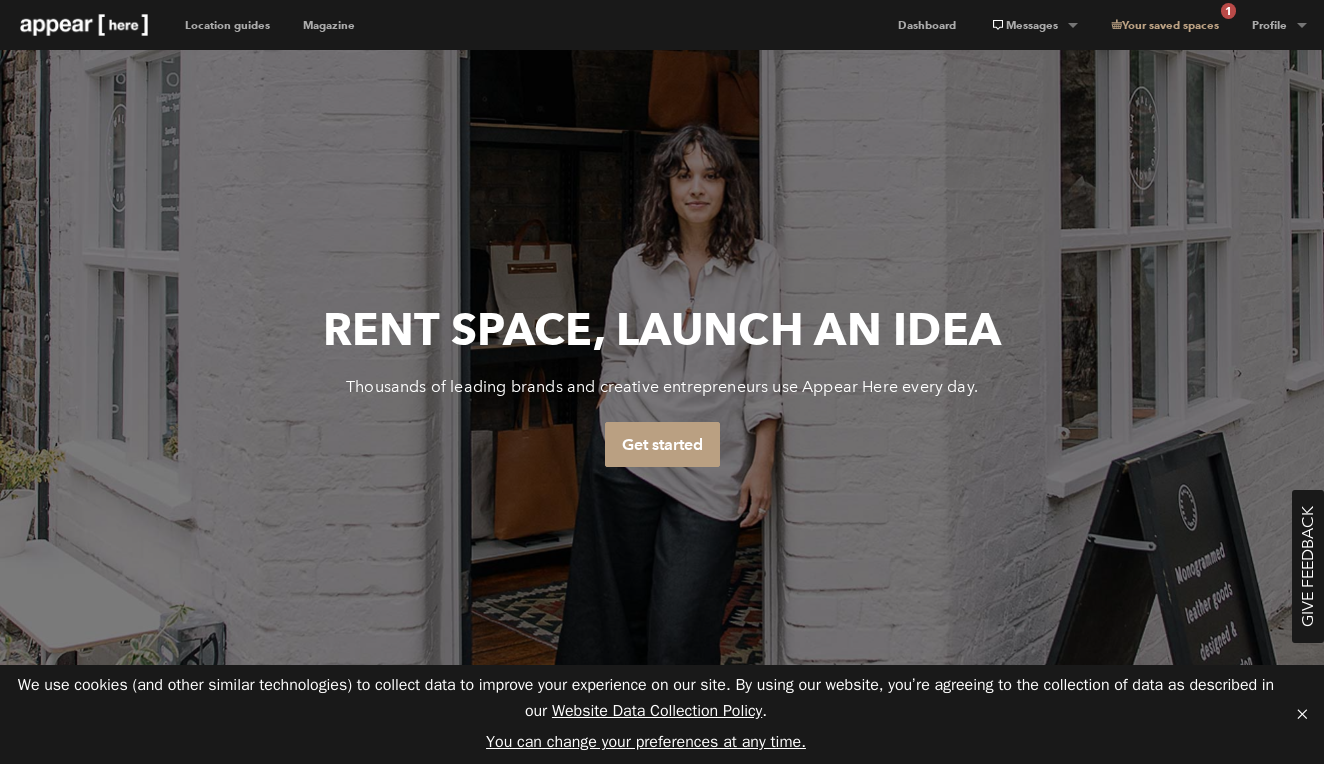scroll, scrollTop: 0, scrollLeft: 0, axis: both 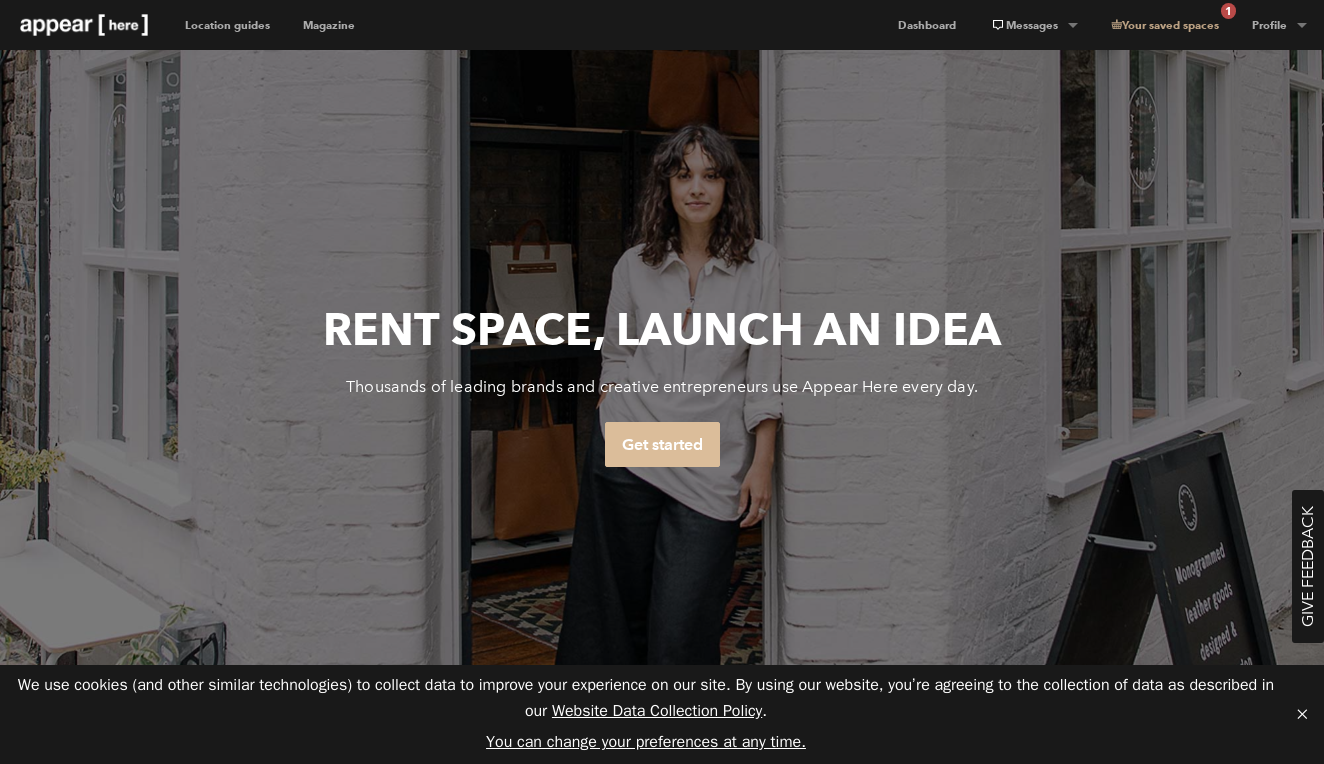 click on "Get started" at bounding box center [662, 444] 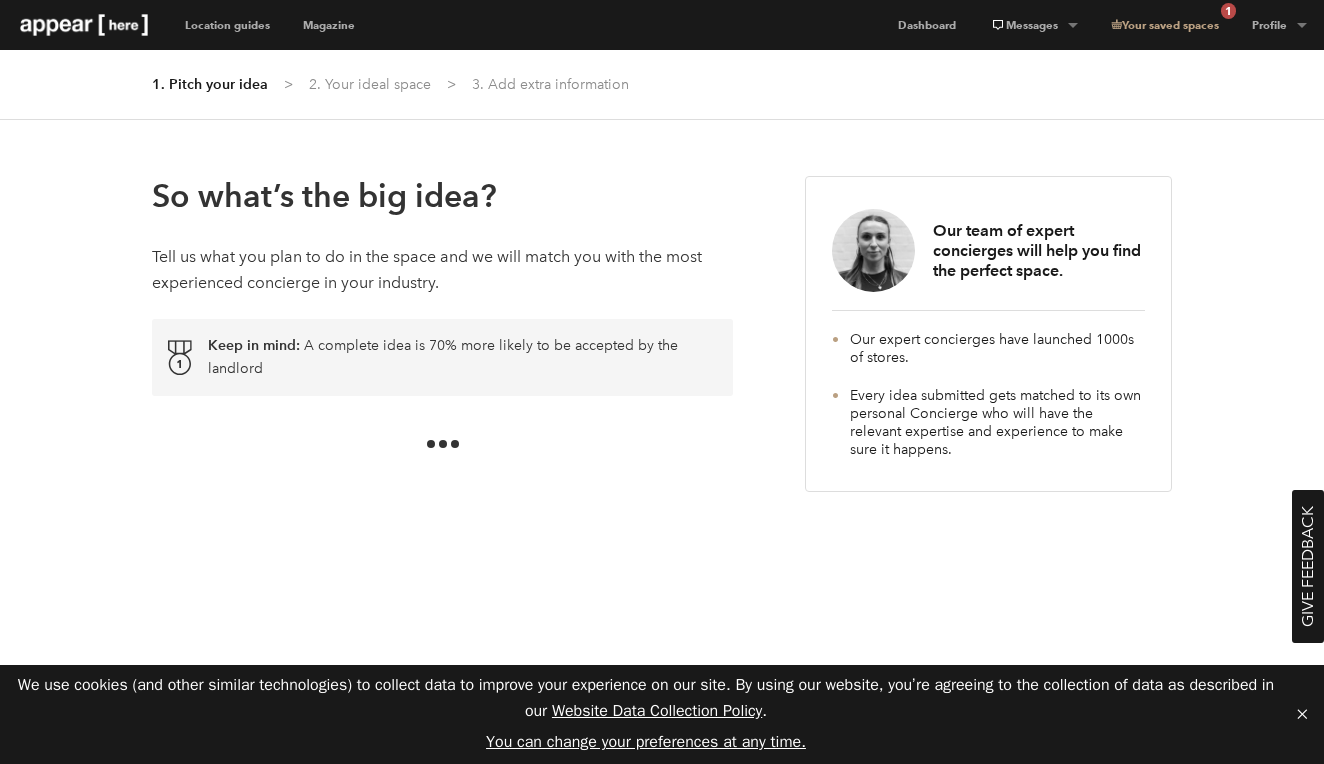 scroll, scrollTop: 0, scrollLeft: 0, axis: both 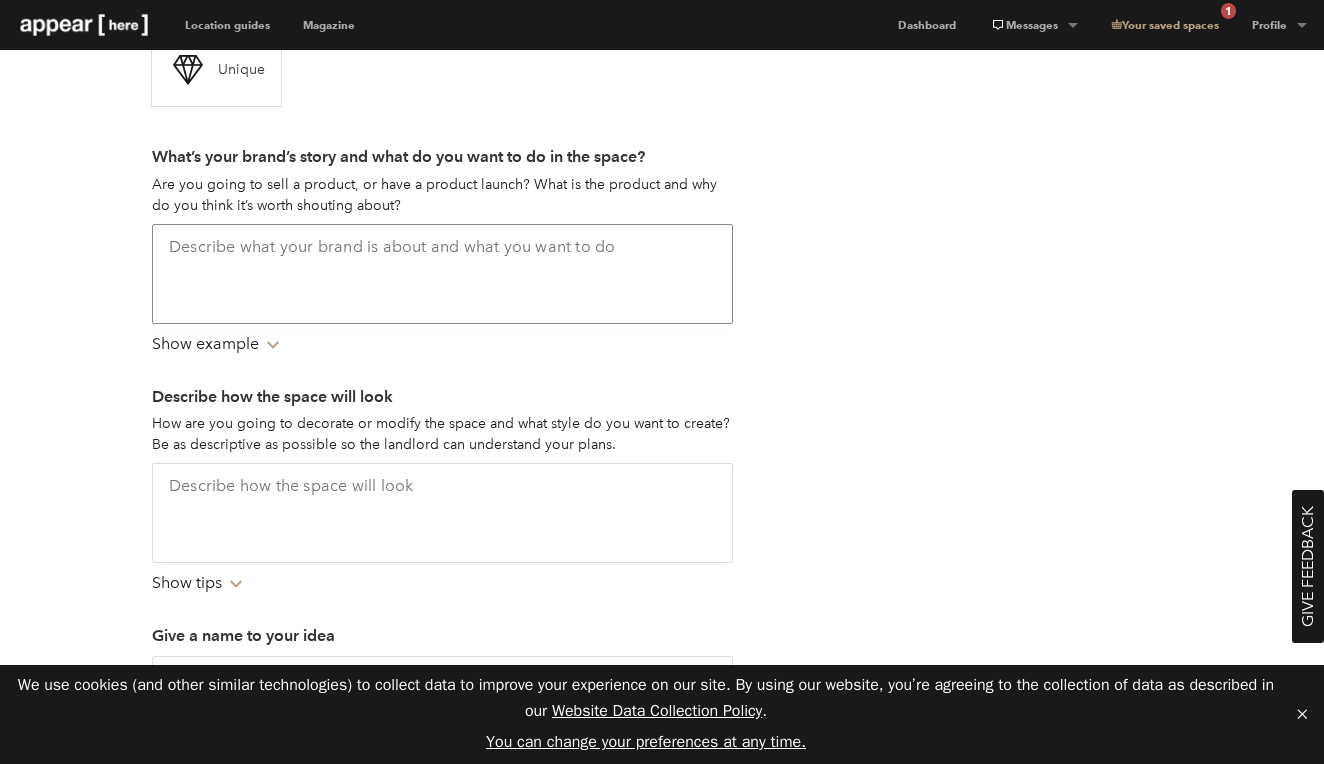 click at bounding box center [442, 274] 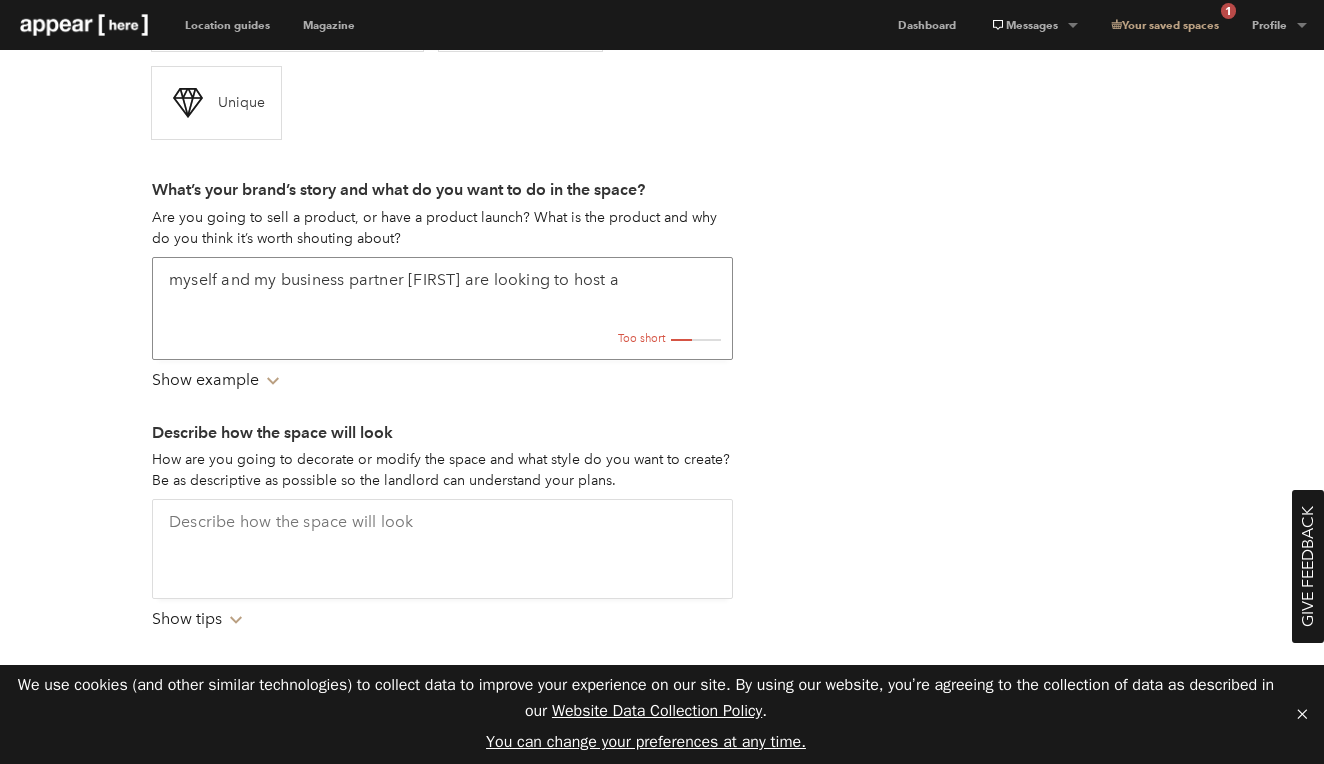 scroll, scrollTop: 565, scrollLeft: 0, axis: vertical 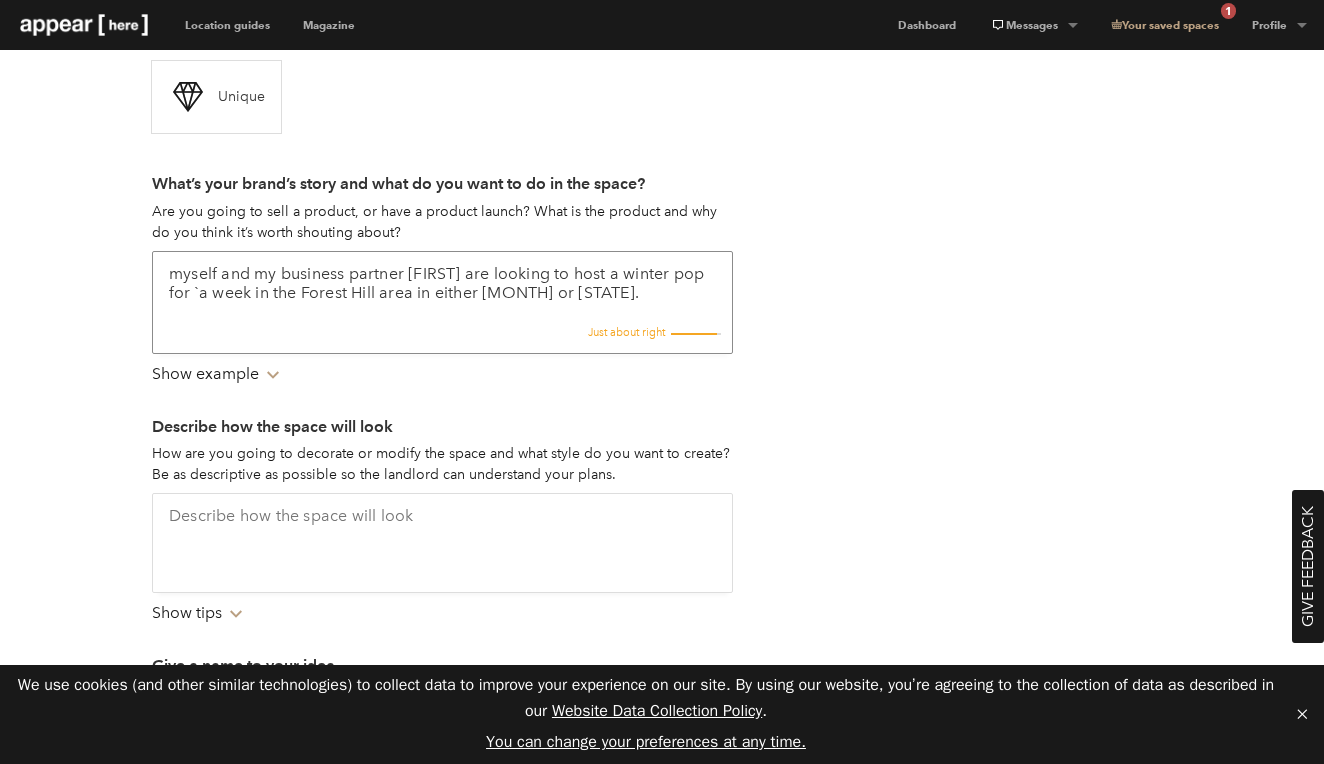 click on "myself and my business partner [FIRST] are looking to host a winter pop for `a week in the Forest Hill area in either [MONTH] or [STATE]." at bounding box center [442, 302] 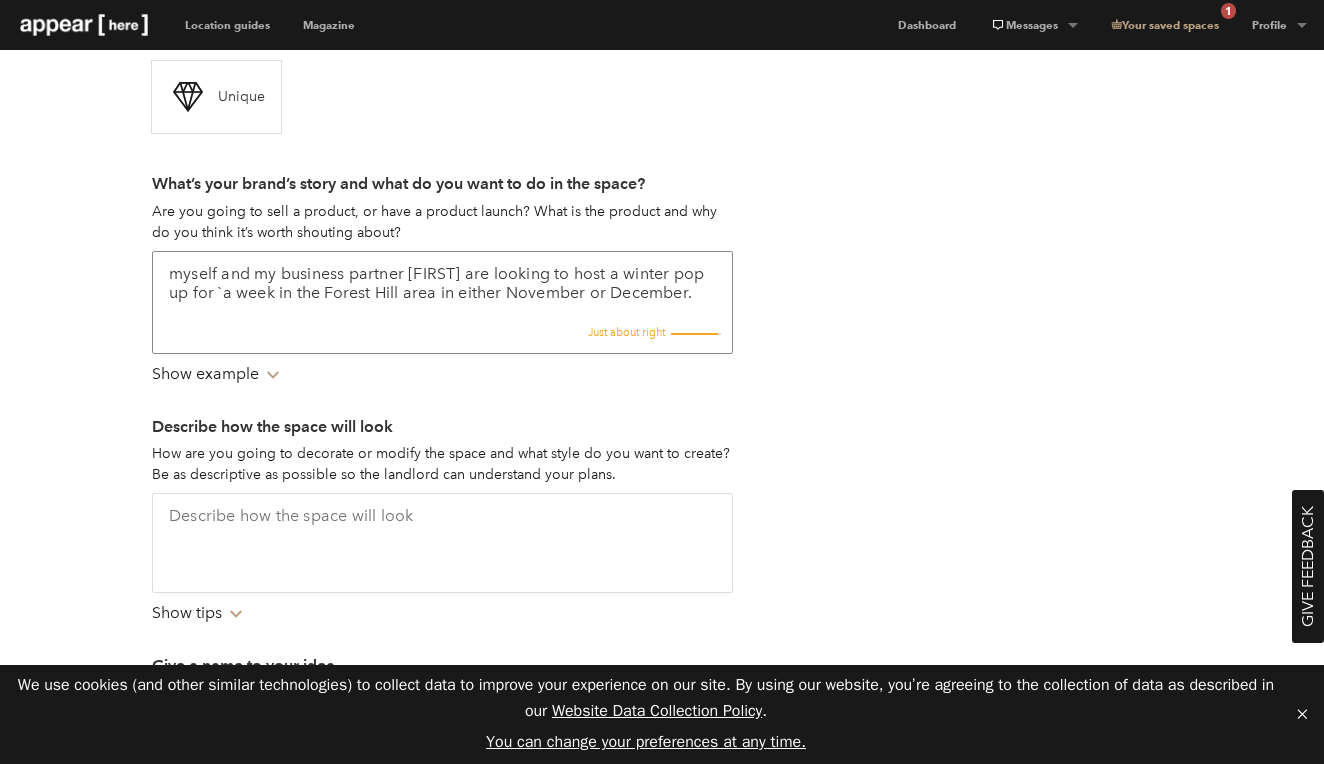 click on "myself and my business partner [FIRST] are looking to host a winter pop up for `a week in the Forest Hill area in either November or December." at bounding box center [442, 302] 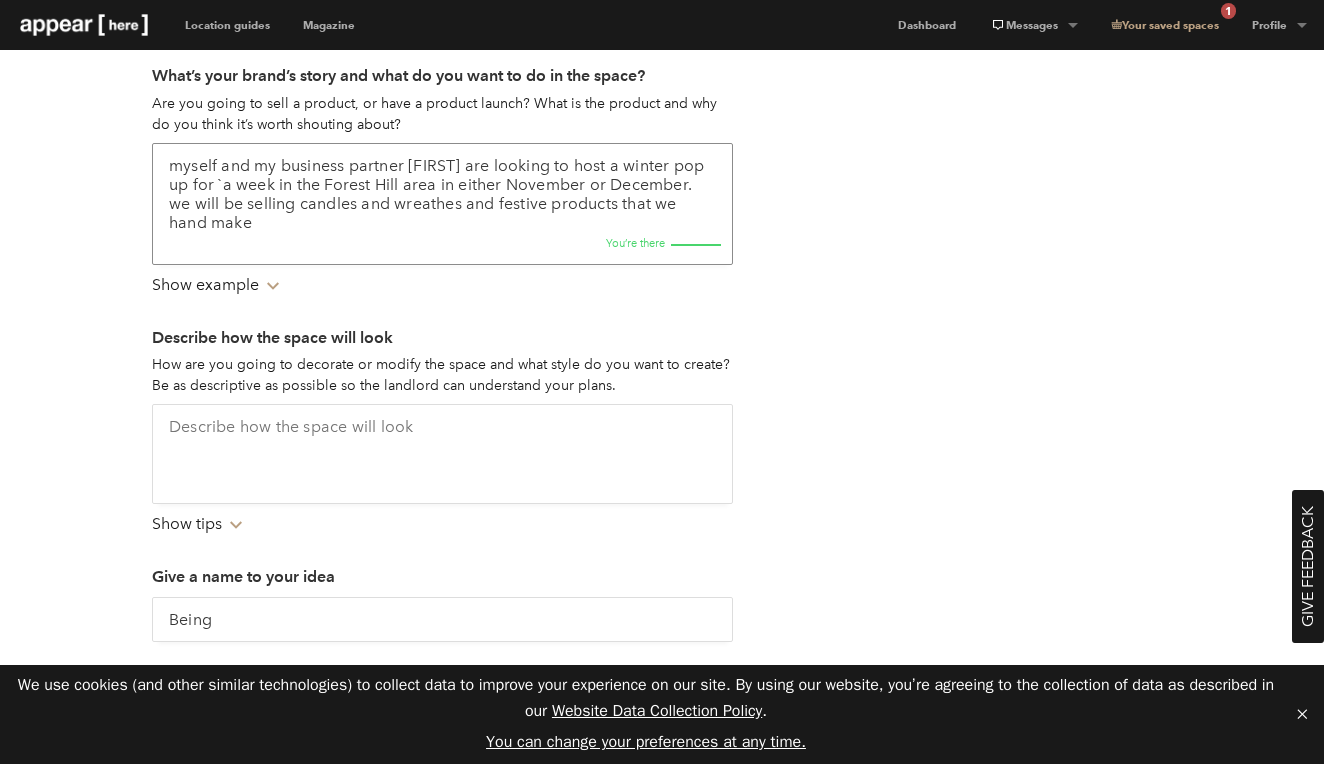 scroll, scrollTop: 674, scrollLeft: 0, axis: vertical 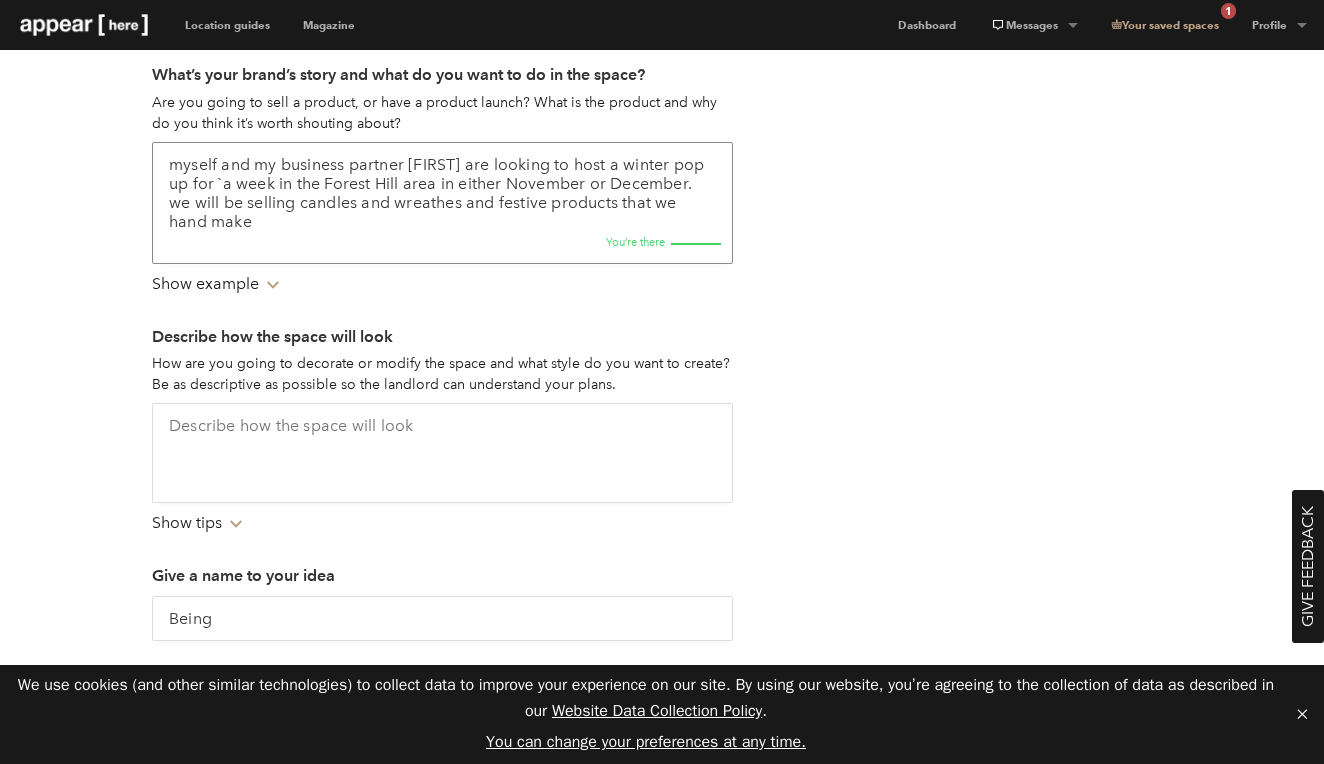 type on "myself and my business partner [FIRST] are looking to host a winter pop up for `a week in the Forest Hill area in either November or December. we will be selling candles and wreathes and festive products that we hand make" 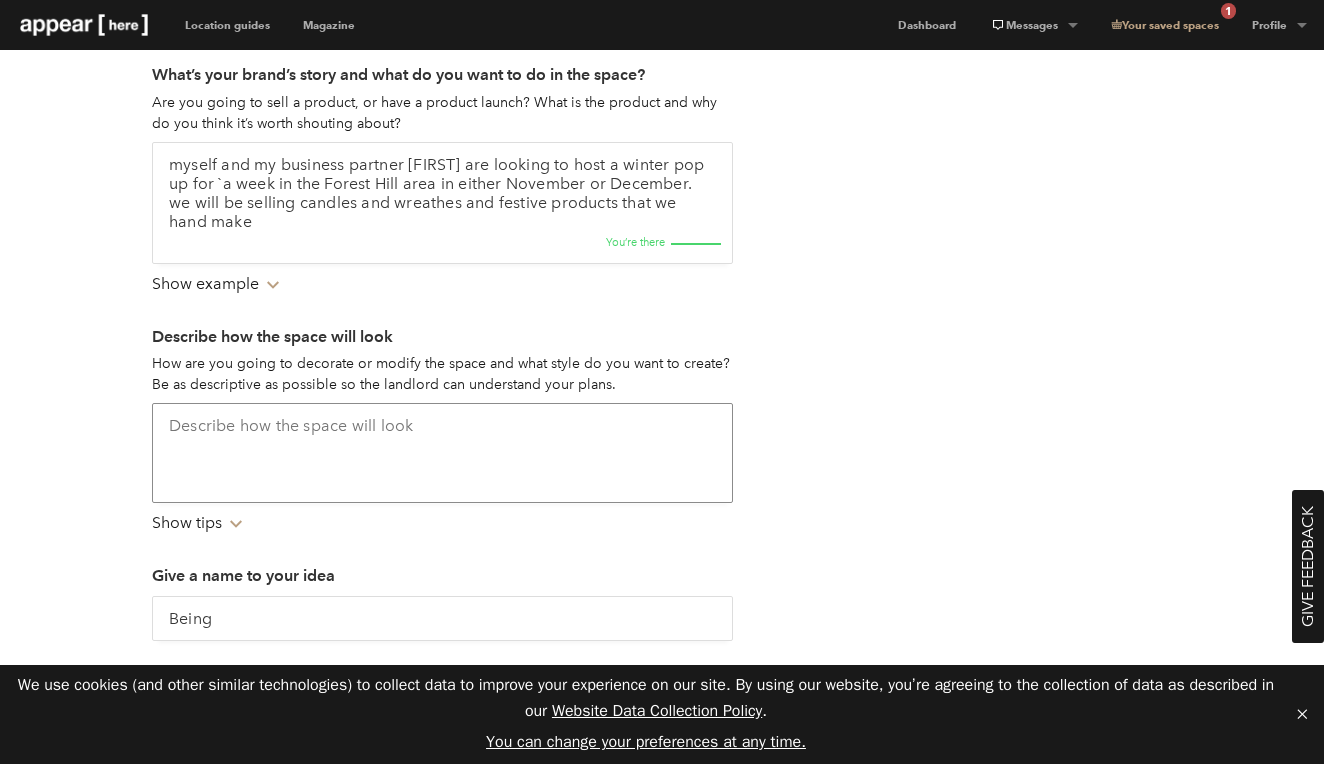 click at bounding box center (442, 453) 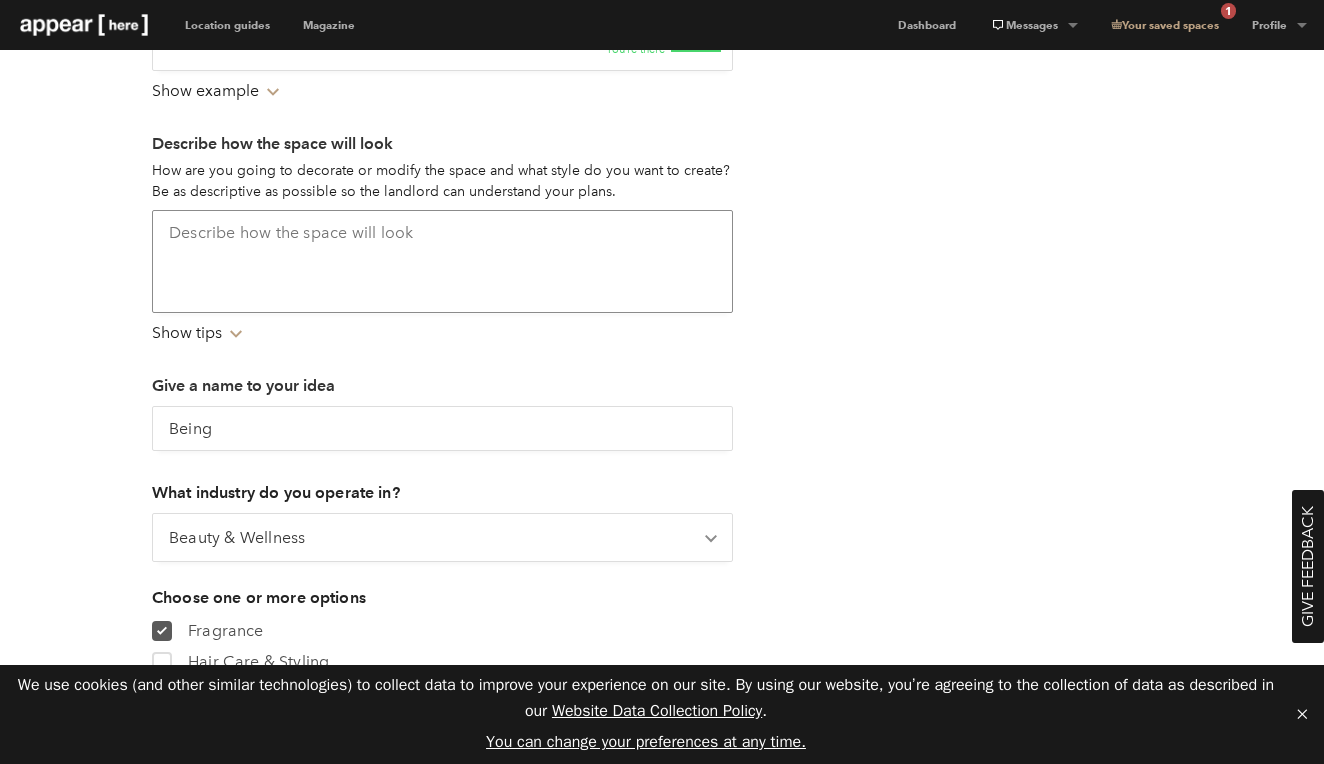 scroll, scrollTop: 874, scrollLeft: 0, axis: vertical 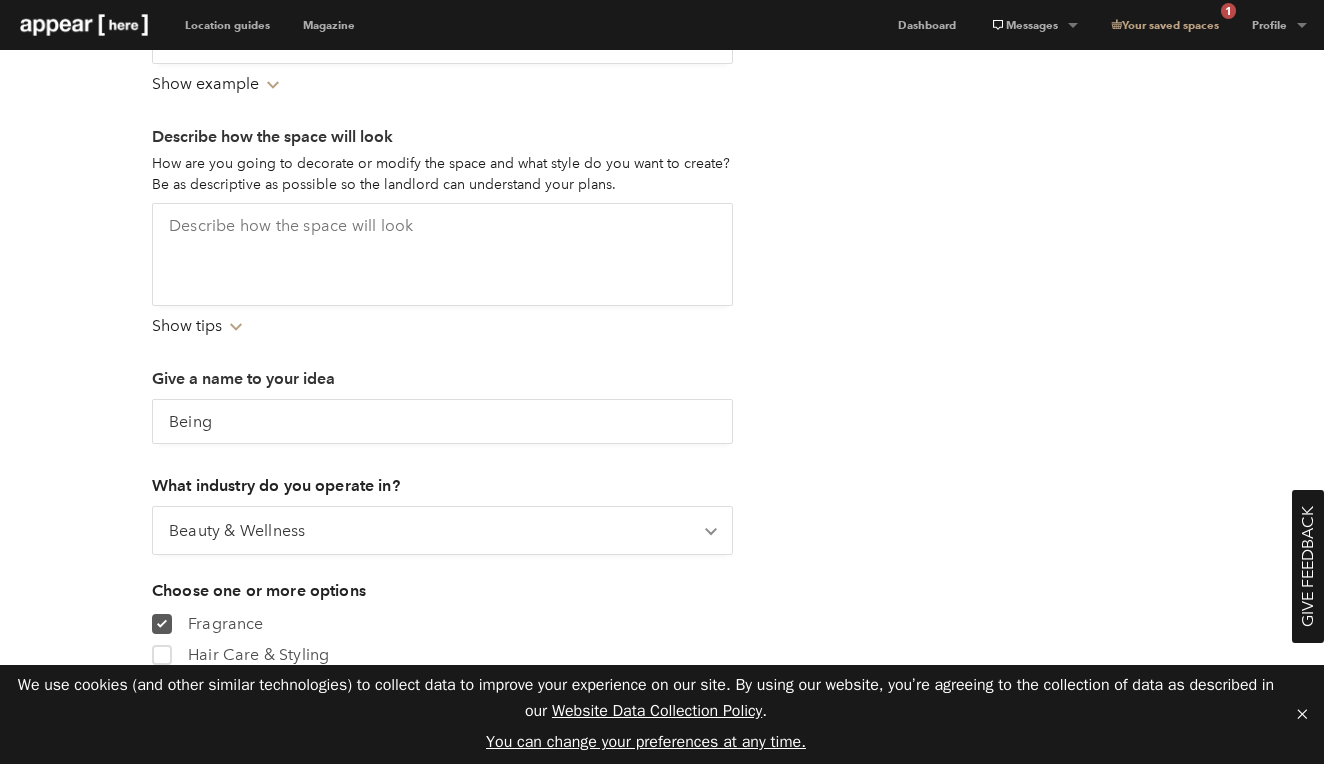 click on "Show tips Chevron-up" at bounding box center (215, 84) 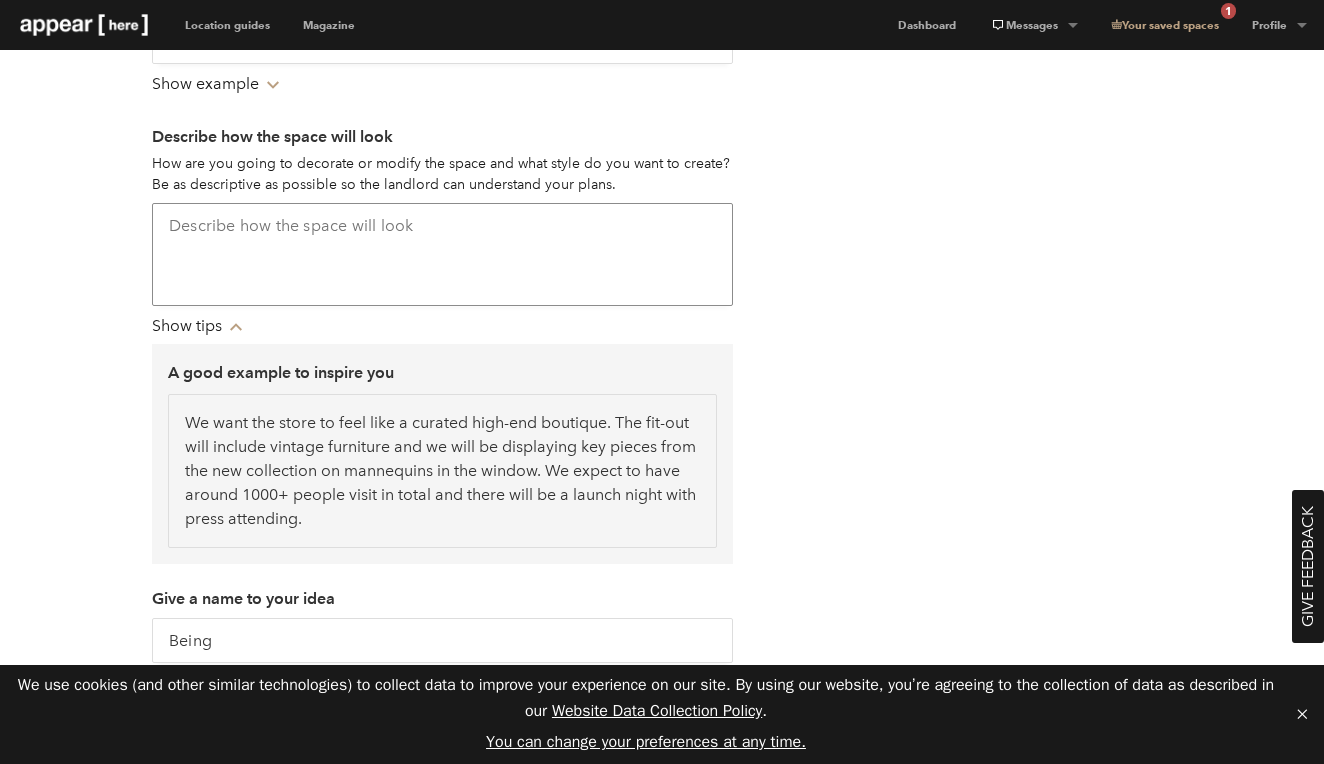 click at bounding box center [442, 254] 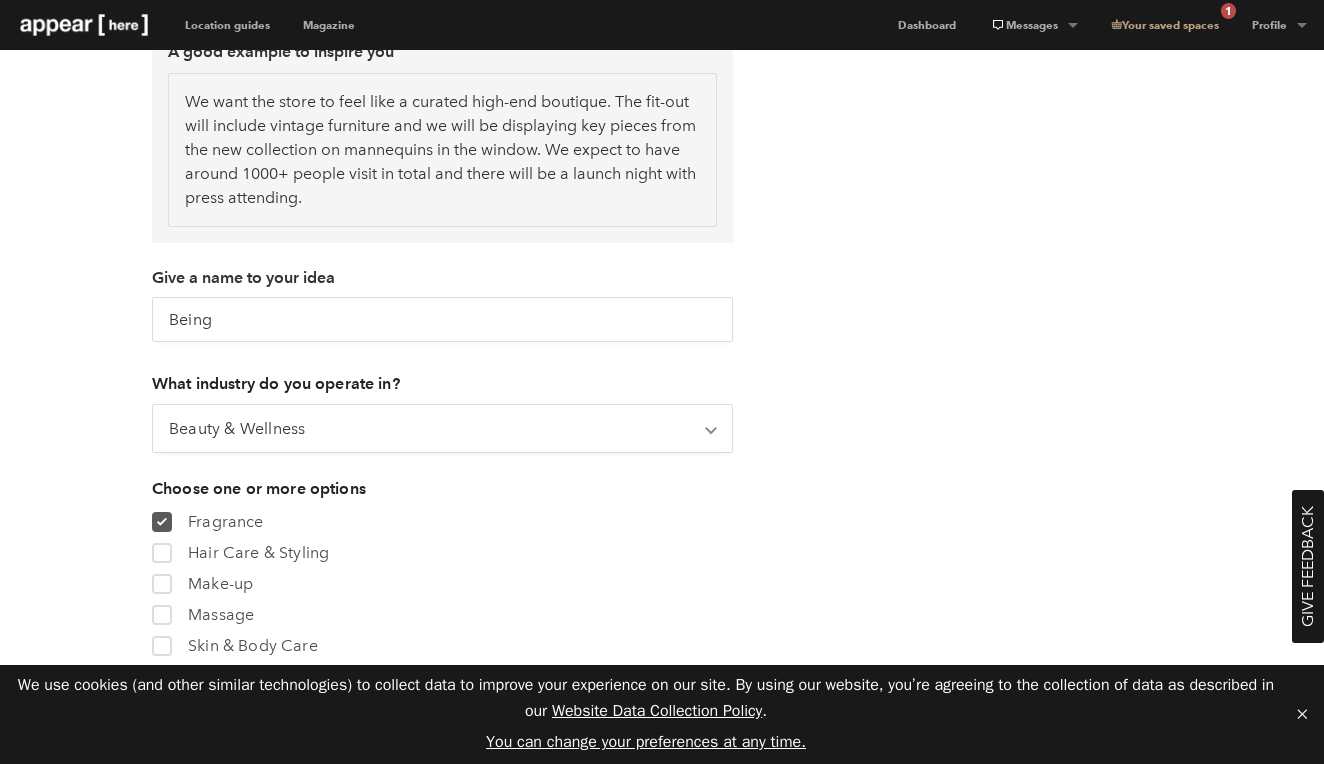 scroll, scrollTop: 1227, scrollLeft: 0, axis: vertical 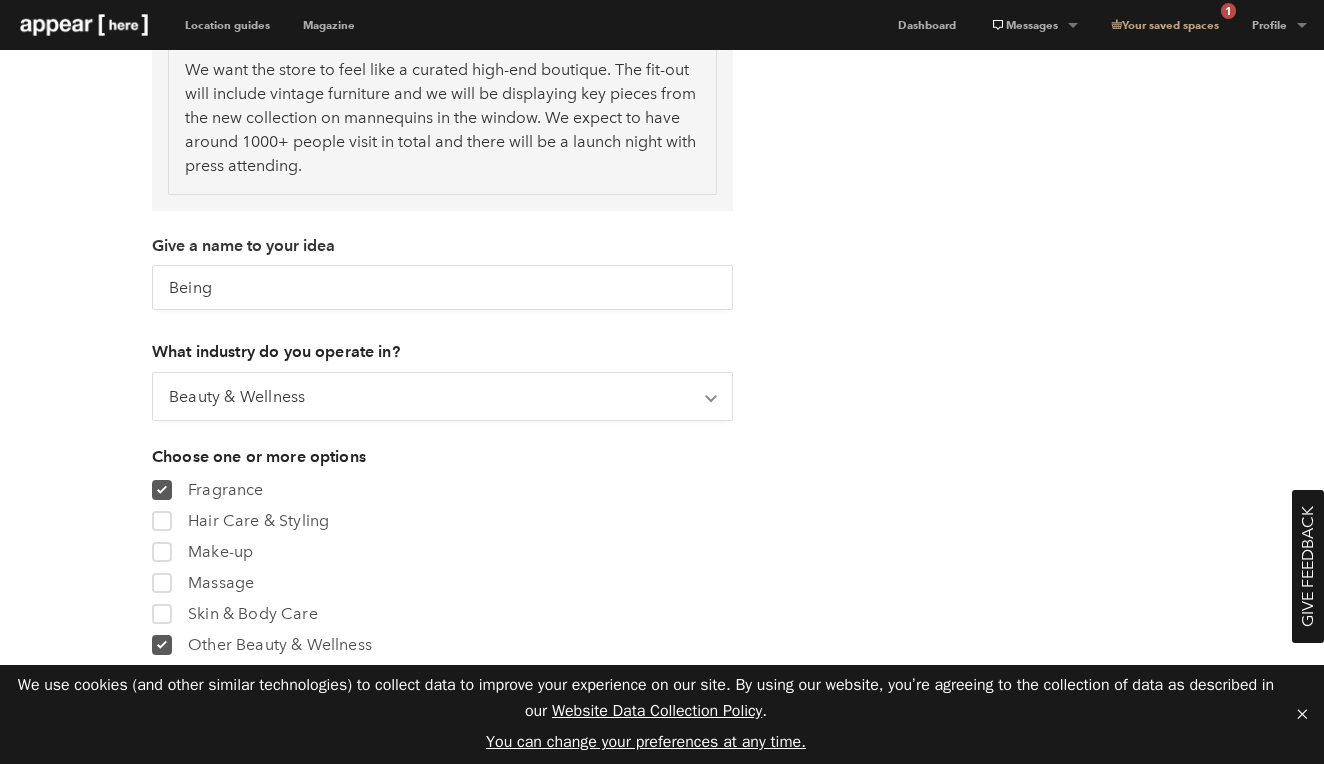 type on "curated winter wonderland with a launch night and real festive vibe" 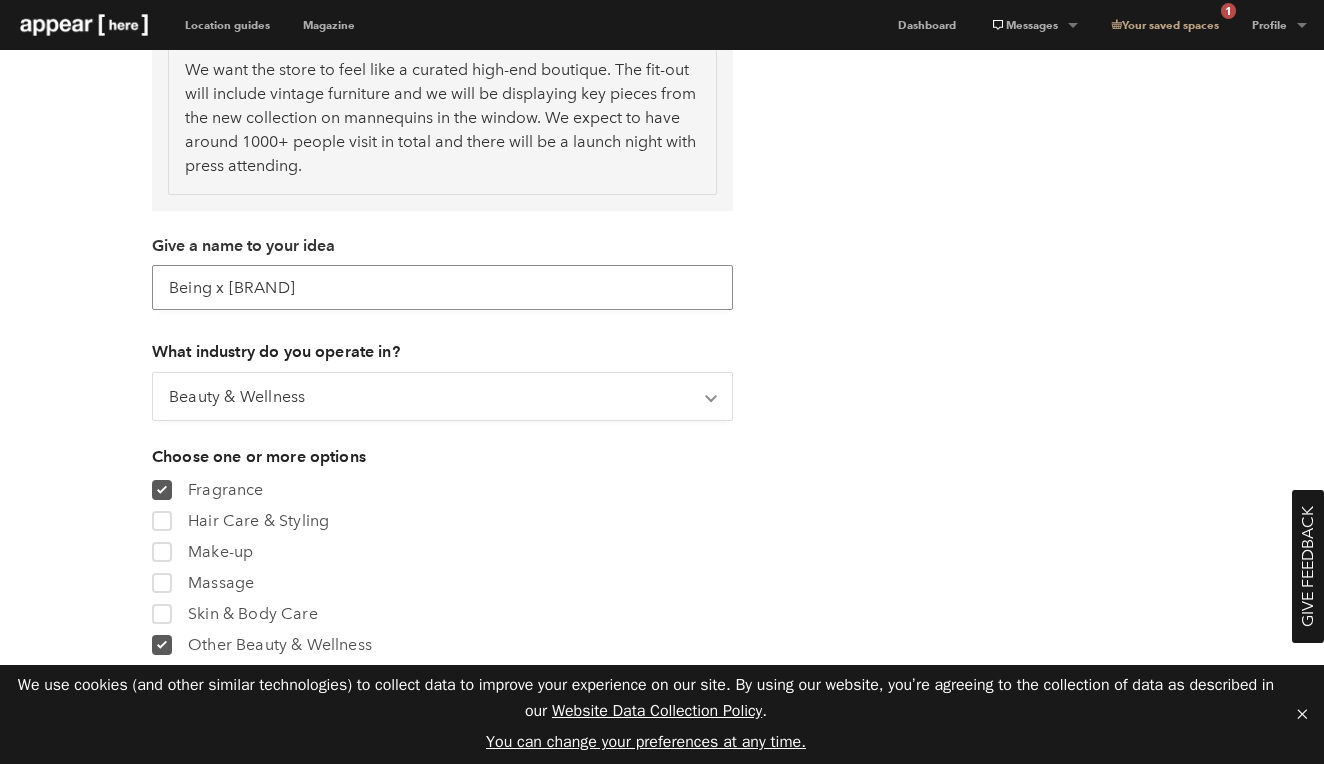 type on "Being x [BRAND]" 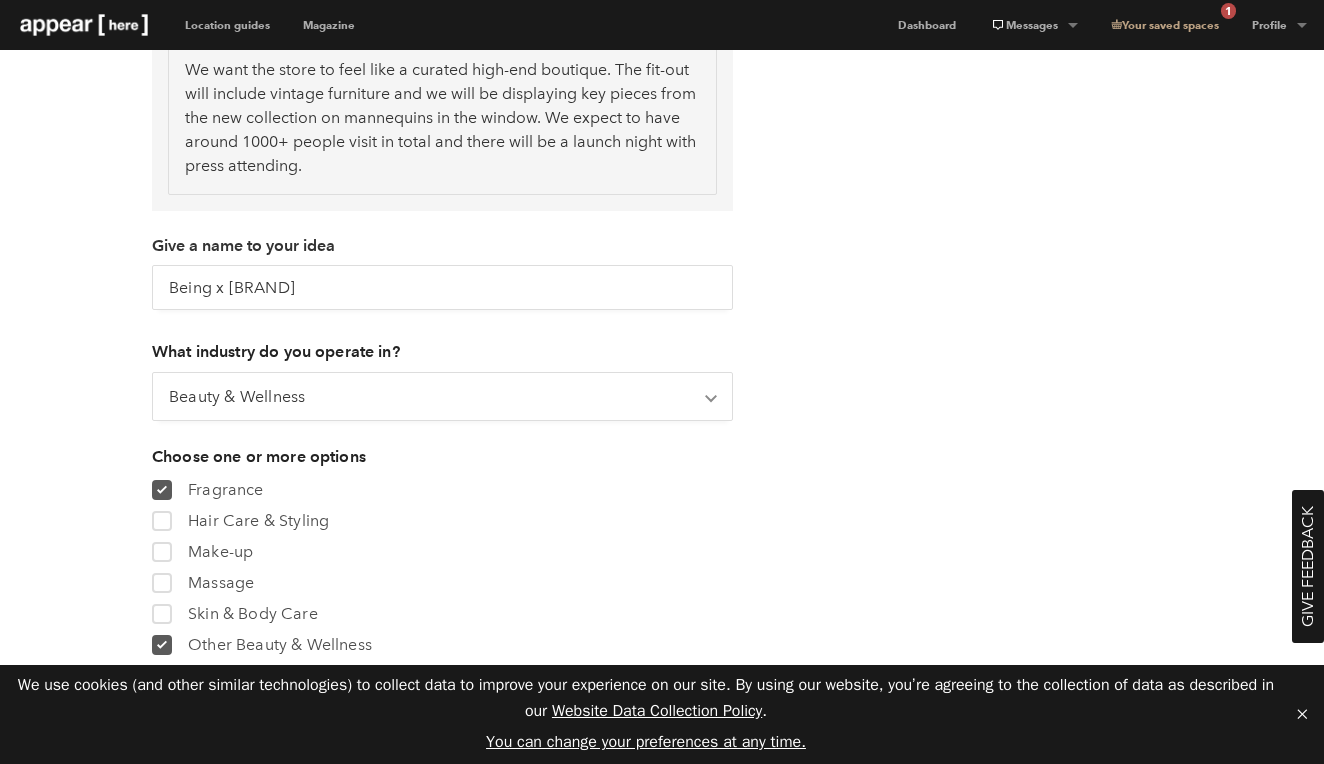 click on "So what’s the big idea? Tell us what you plan to do in the space and we will match you with the most experienced concierge in your industry. Keep in mind:   A complete idea is 70% more likely to be accepted by the landlord What will you use this space for?
Retail
Gallery
Restaurant, dinner club or bar
Sample sale or clearance sale
Private Event
Unique What’s your brand’s story and what do you want to do in the space? Are you going to sell a product, or have a product launch? What is the product and why do you think it’s worth shouting about? myself and my business partner [FIRST] are looking to host a winter pop up for `a week in the [AREA] area in either [MONTH] or [MONTH]. we will be selling candles and wreathes and festive products that we hand make  You’re there Show example Chevron-up Describe how the space will look curated winter wonderland with a launch night and real festive vibe" at bounding box center (662, -120) 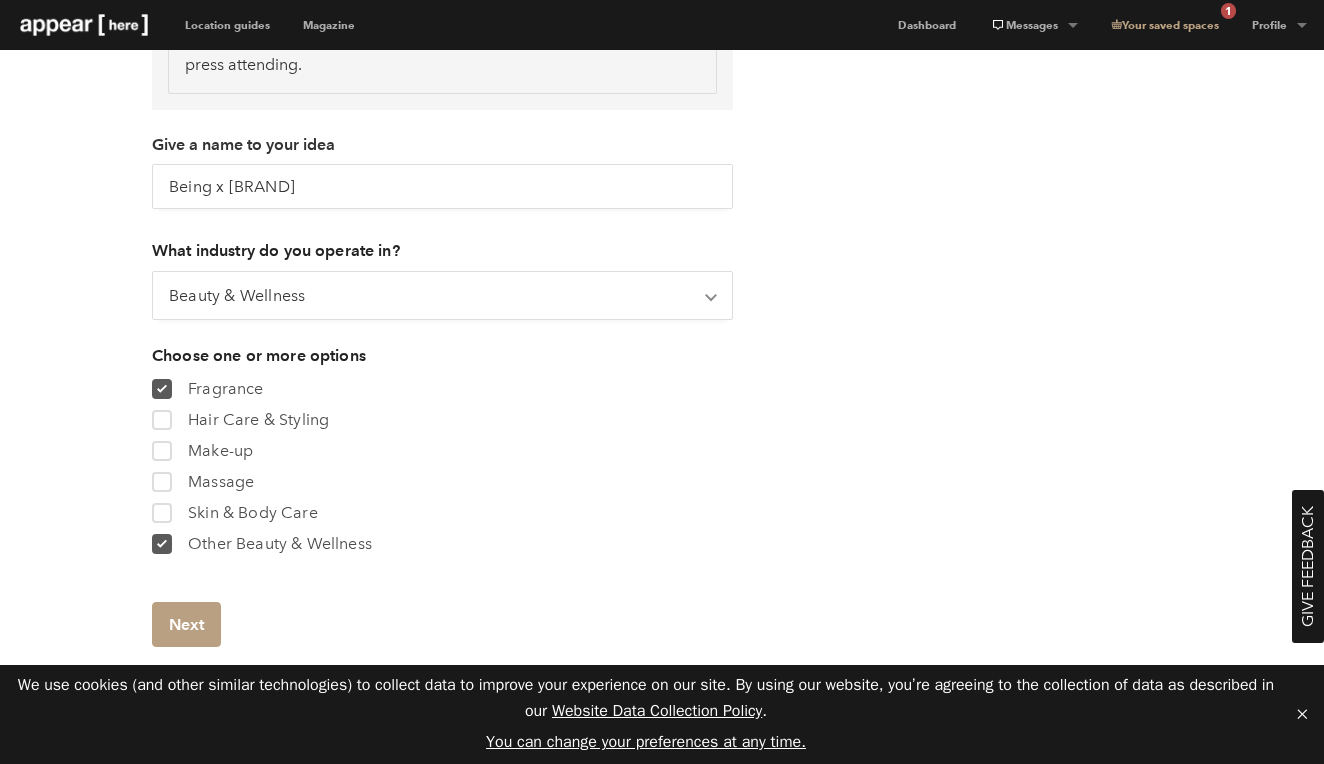 scroll, scrollTop: 1327, scrollLeft: 0, axis: vertical 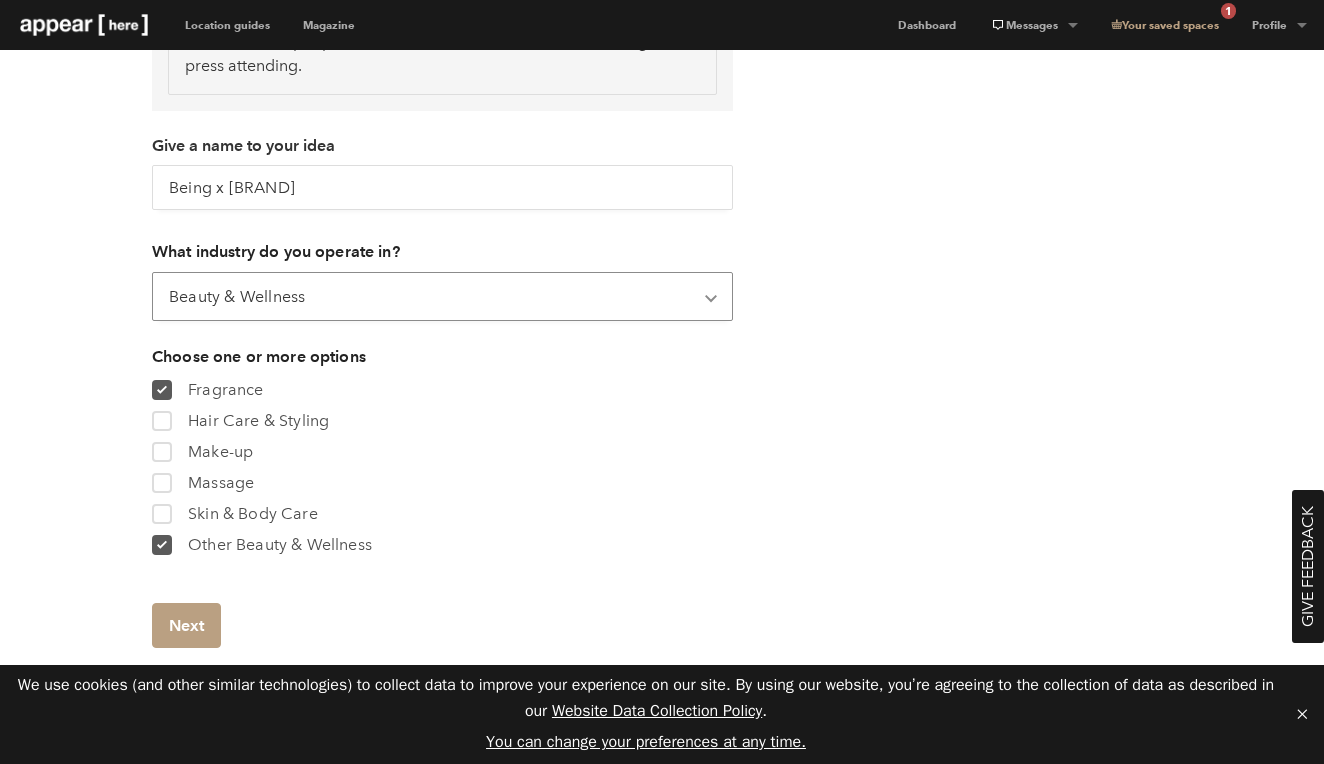 select on "other_industry" 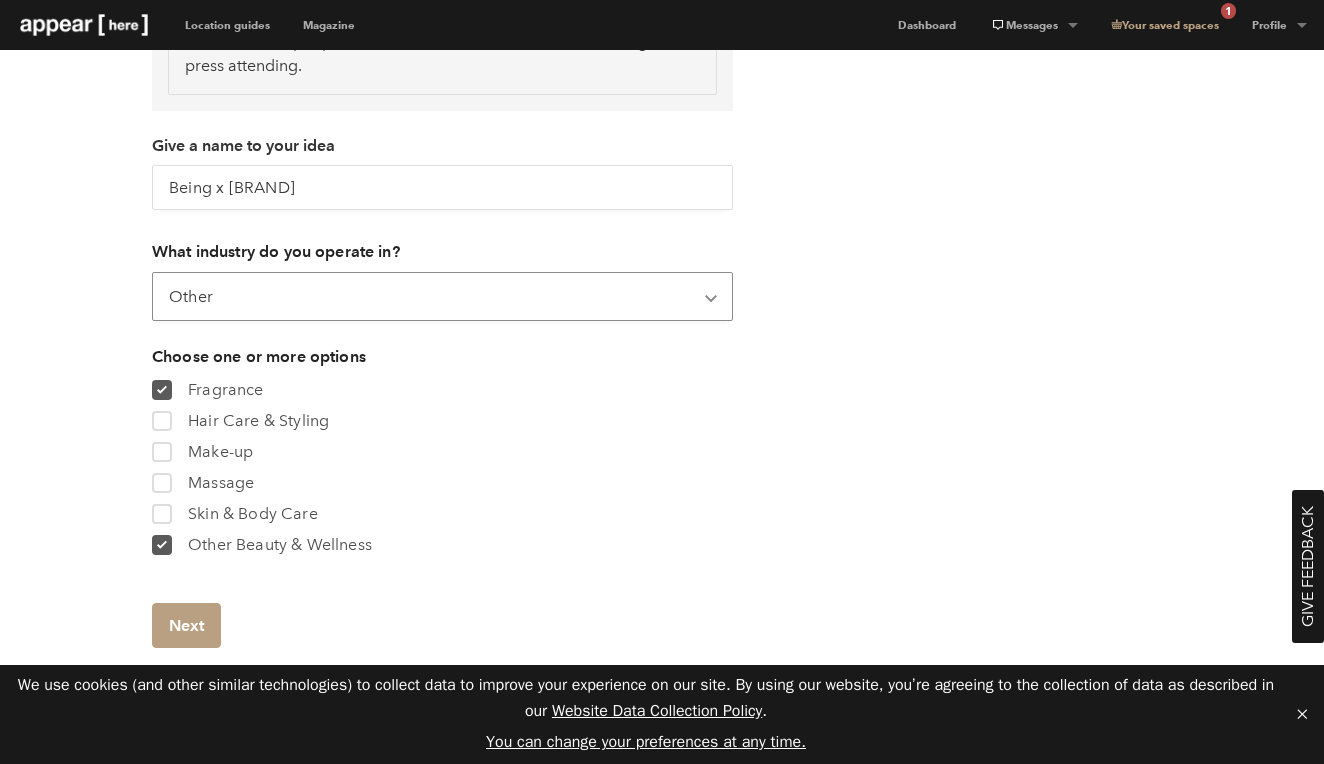 scroll, scrollTop: 1085, scrollLeft: 0, axis: vertical 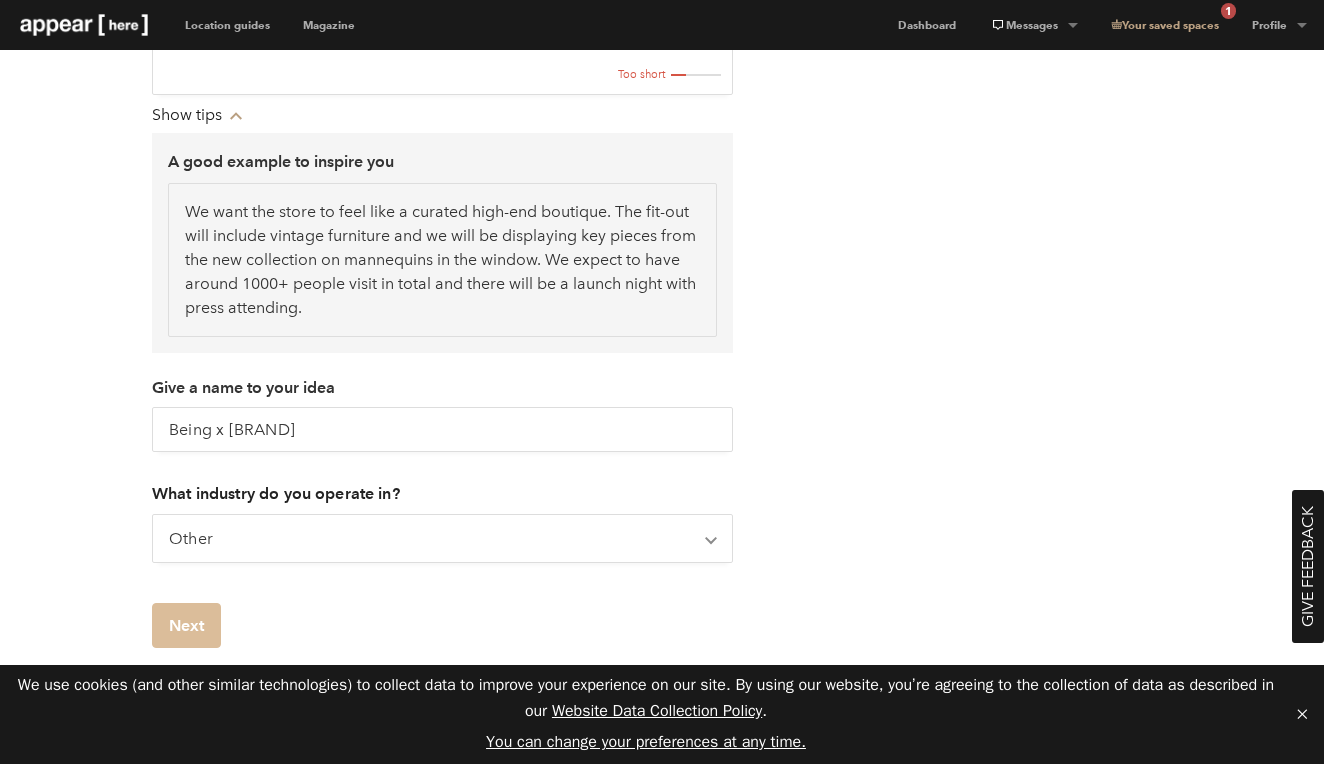 click on "Next" at bounding box center (186, 625) 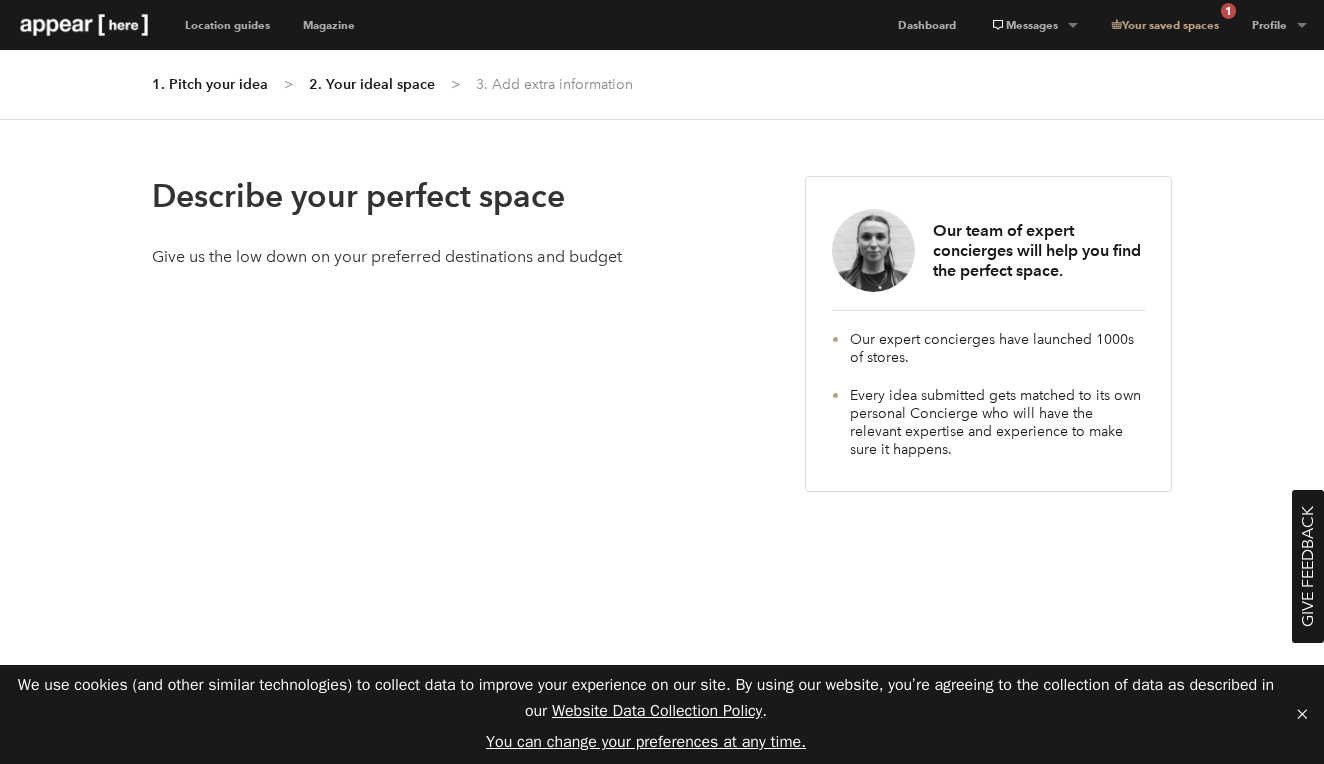 scroll, scrollTop: 0, scrollLeft: 0, axis: both 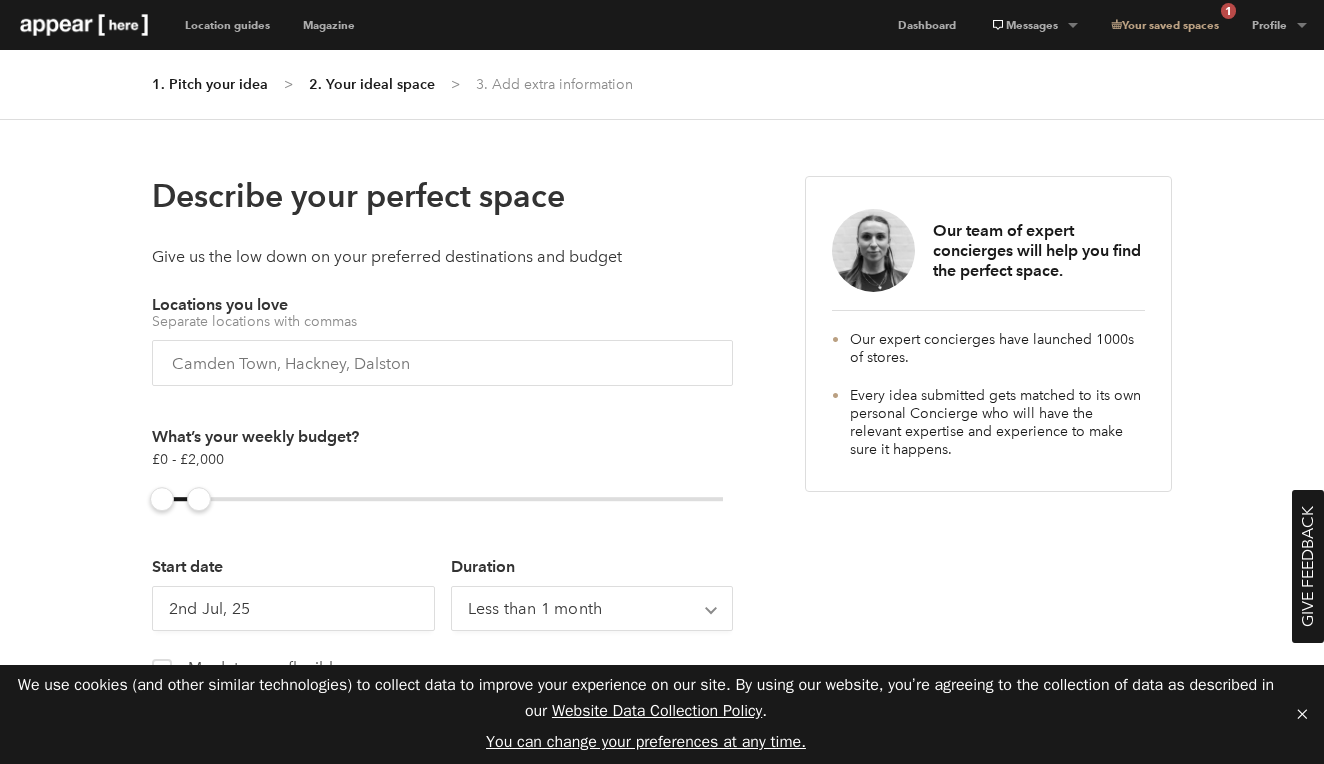 click at bounding box center [442, 363] 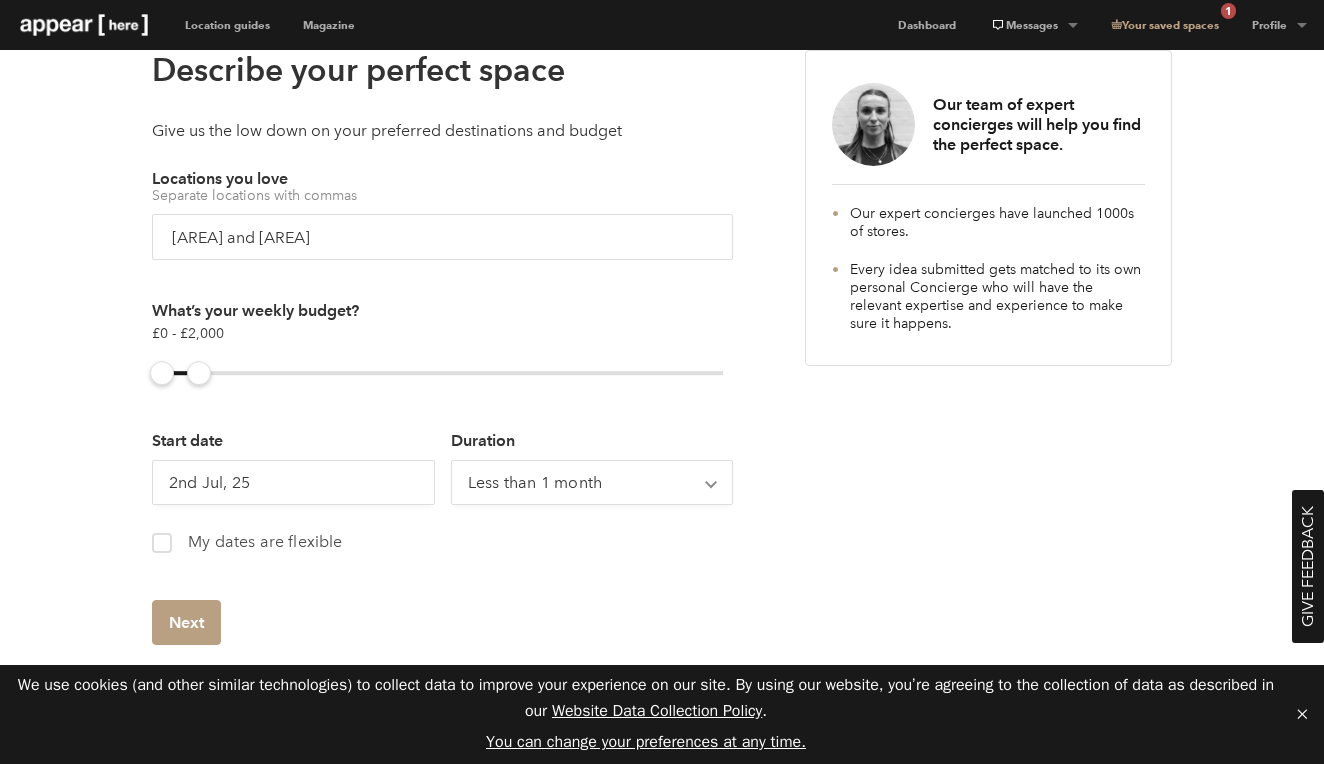 scroll, scrollTop: 125, scrollLeft: 0, axis: vertical 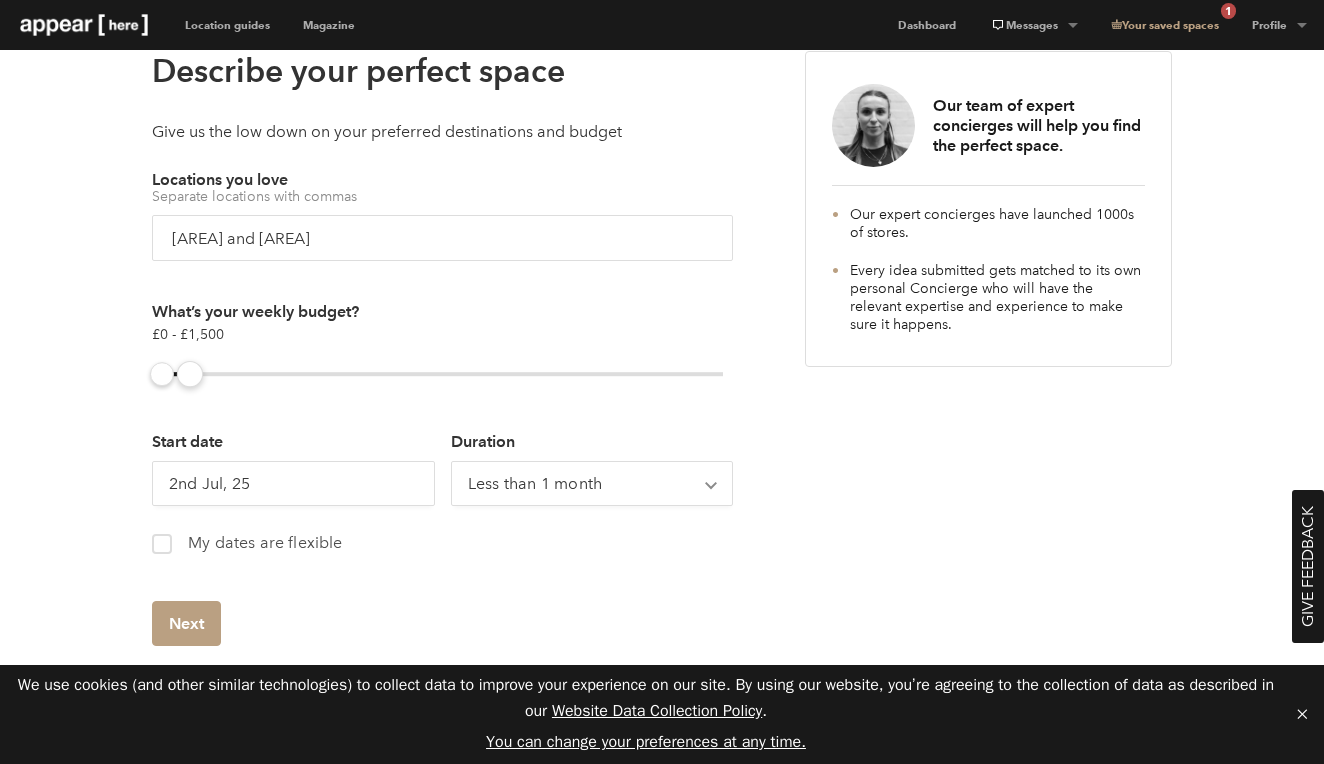 click at bounding box center (190, 374) 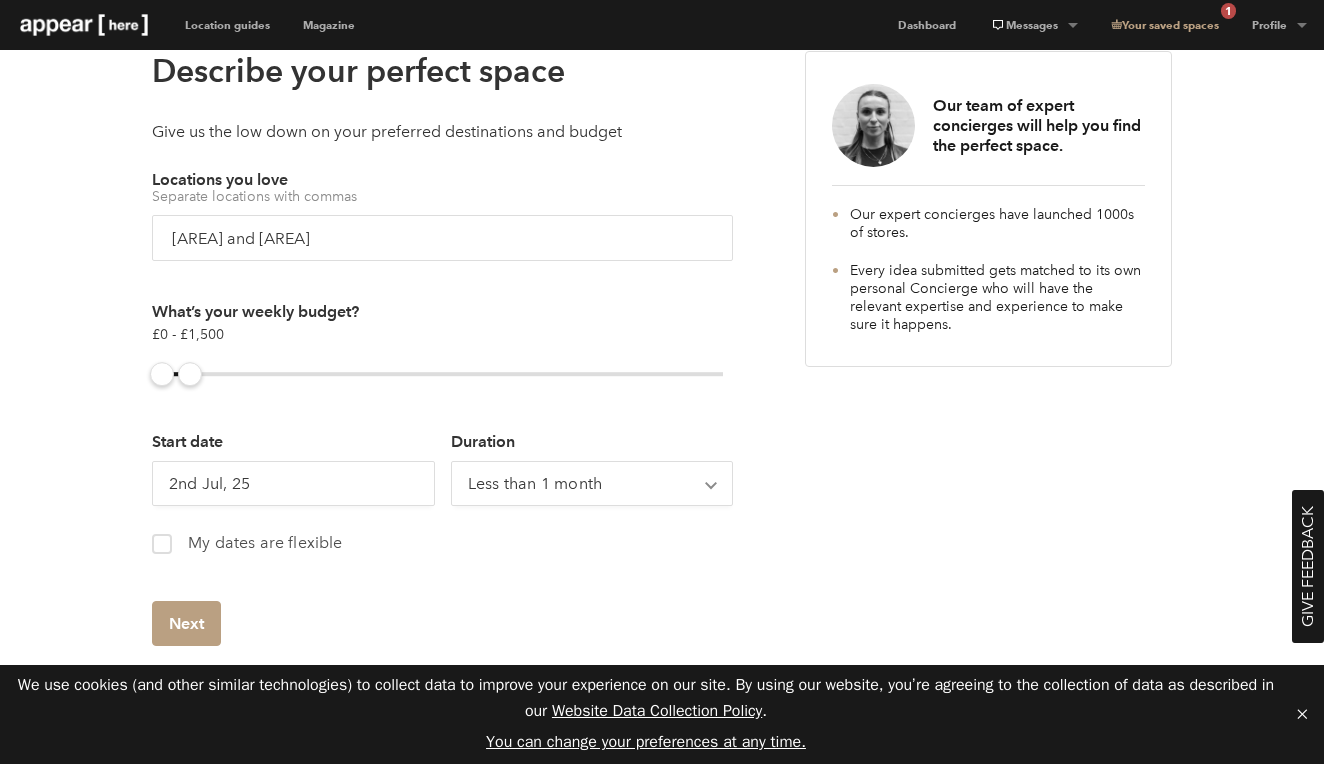 type on "[AREA] and [AREA]" 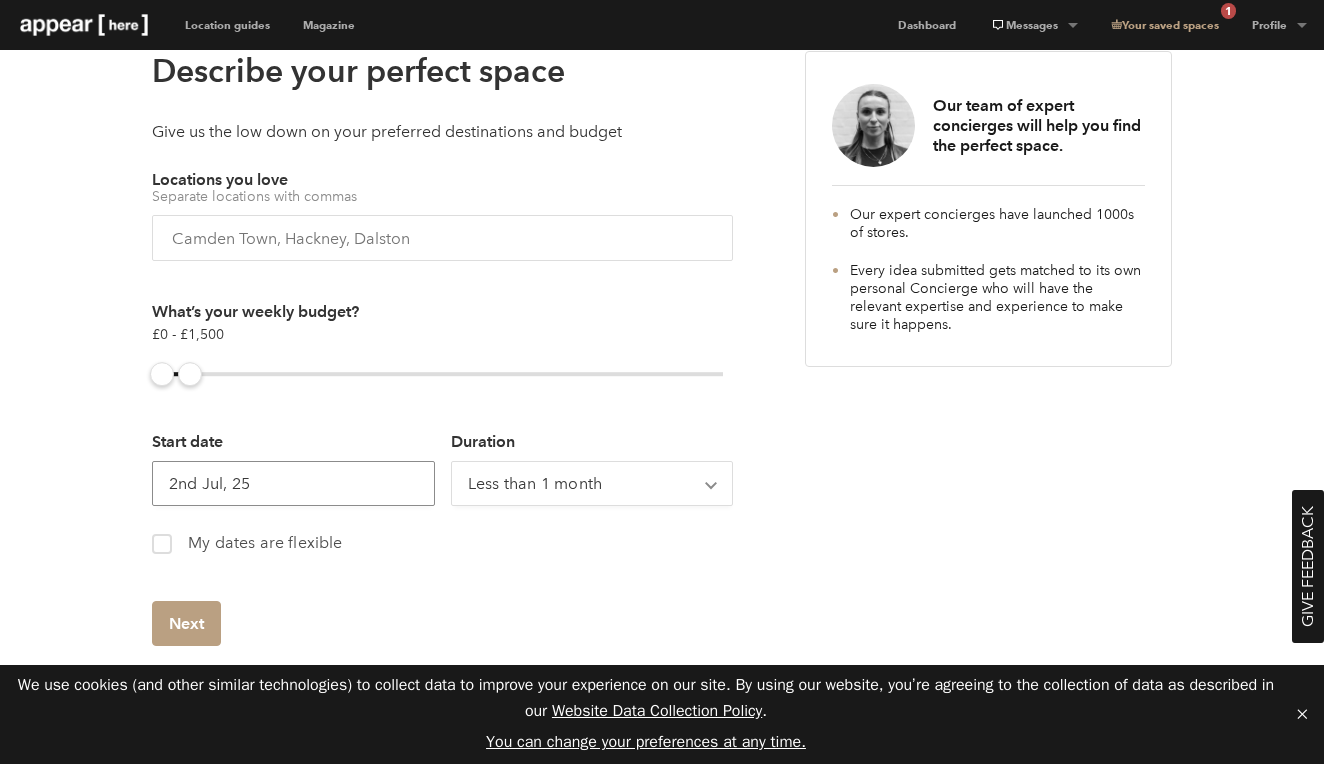 click on "2nd Jul, 25" at bounding box center [293, 483] 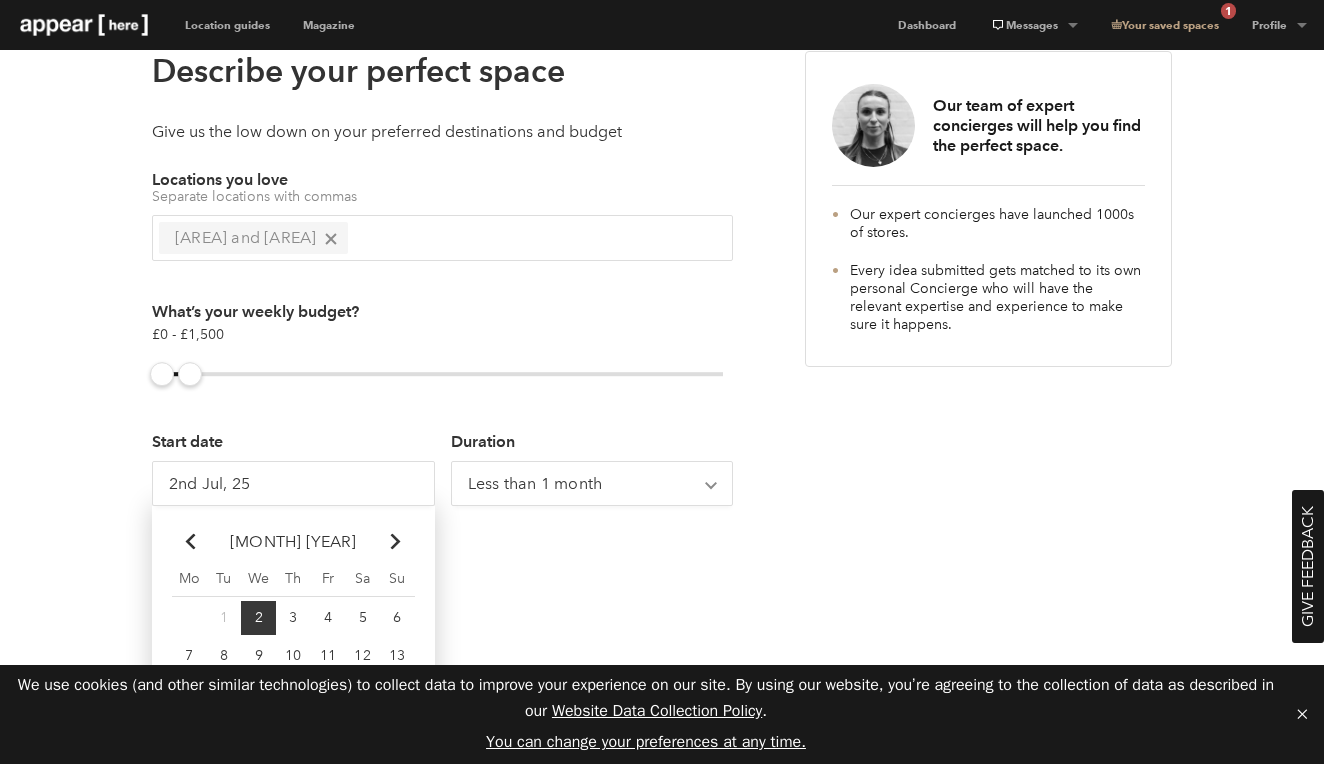click on "Chevron-up" at bounding box center (396, 542) 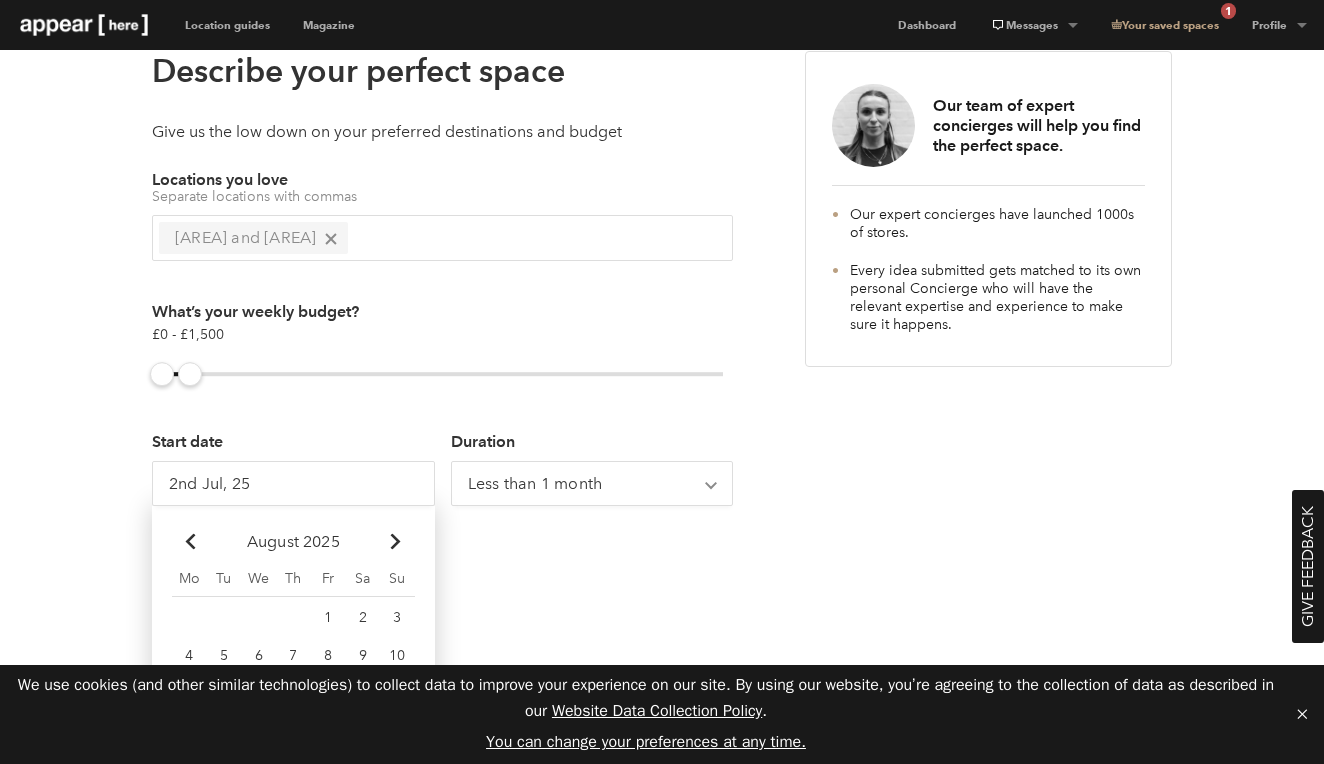 click on "Chevron-up" at bounding box center (396, 542) 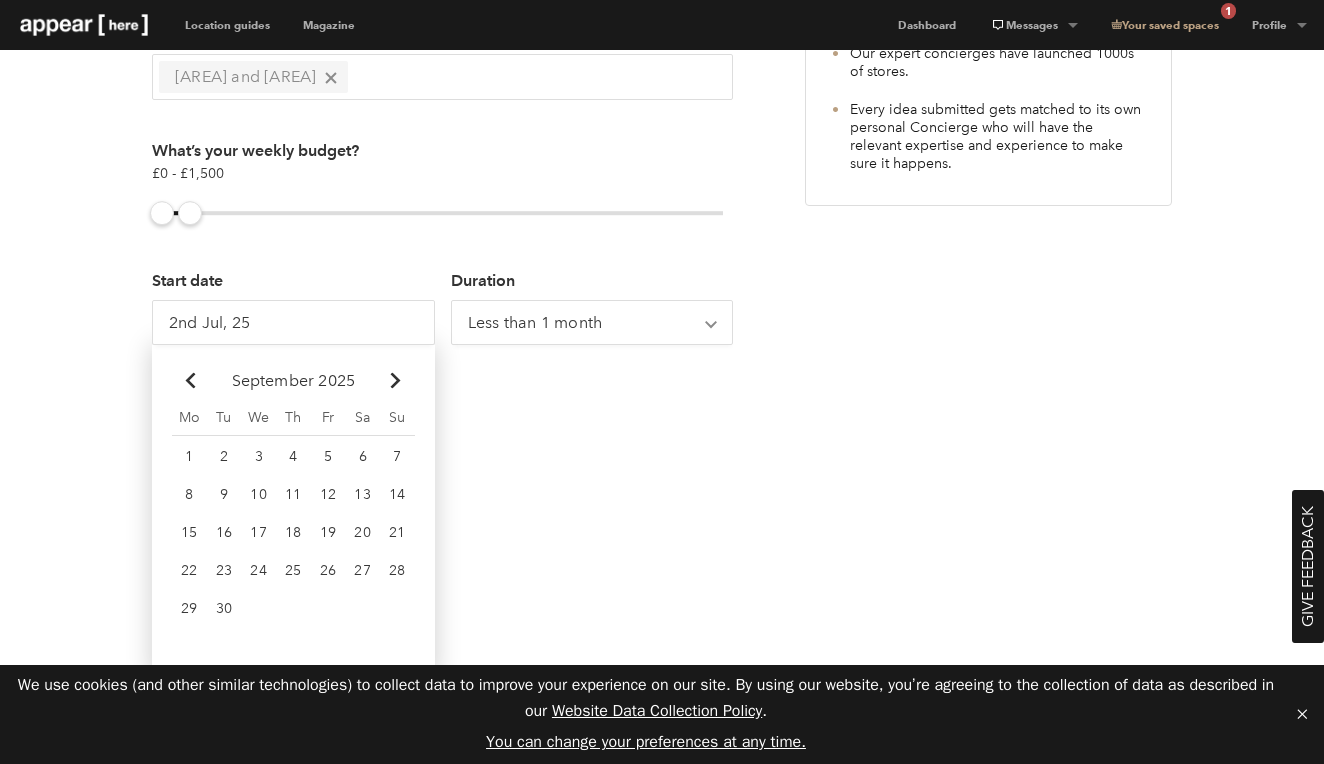 scroll, scrollTop: 285, scrollLeft: 0, axis: vertical 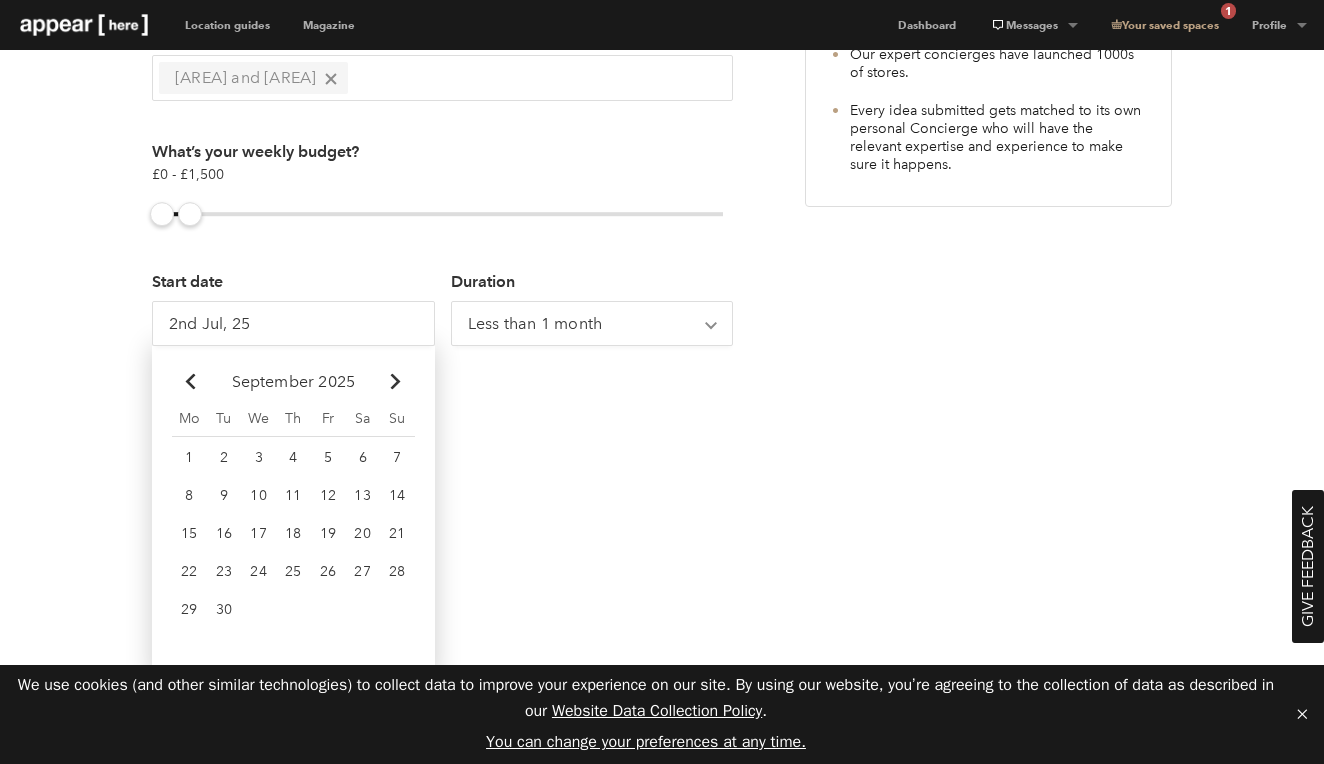 click at bounding box center (396, 382) 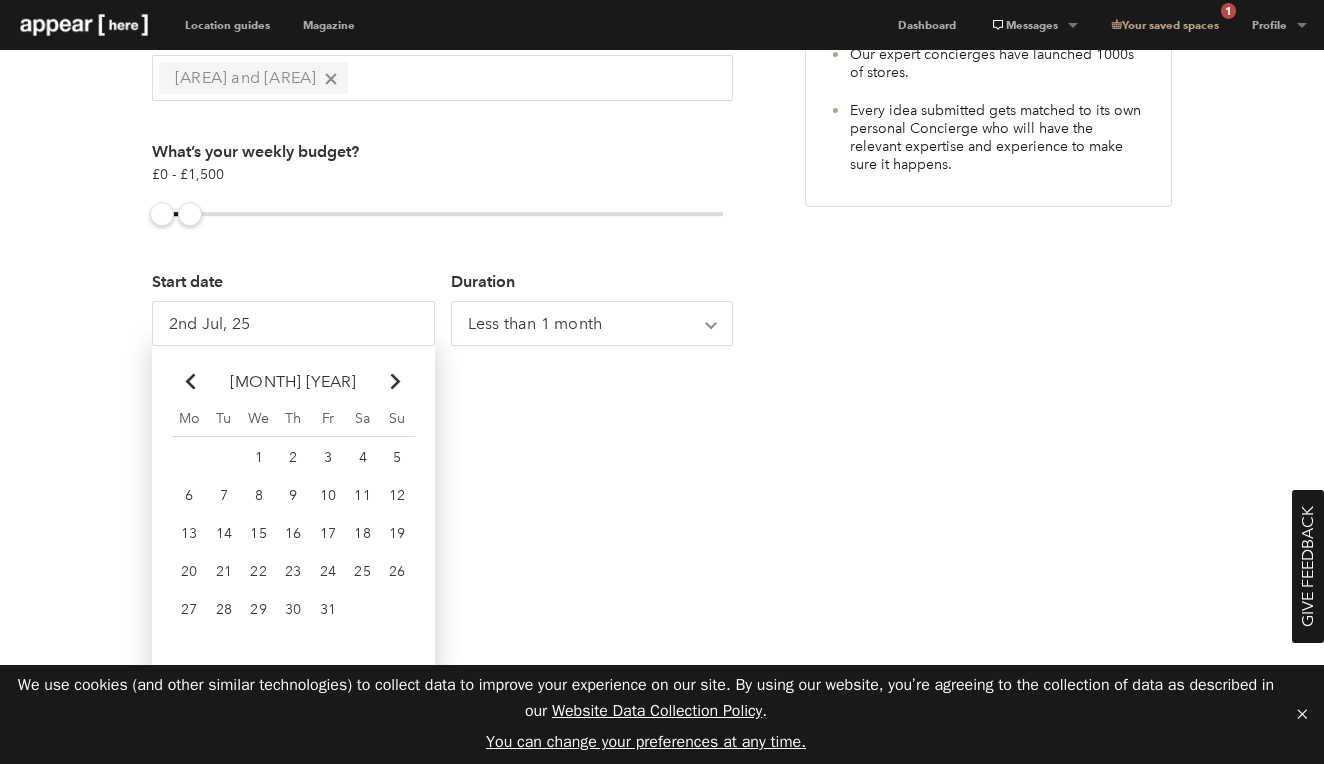 click at bounding box center [396, 382] 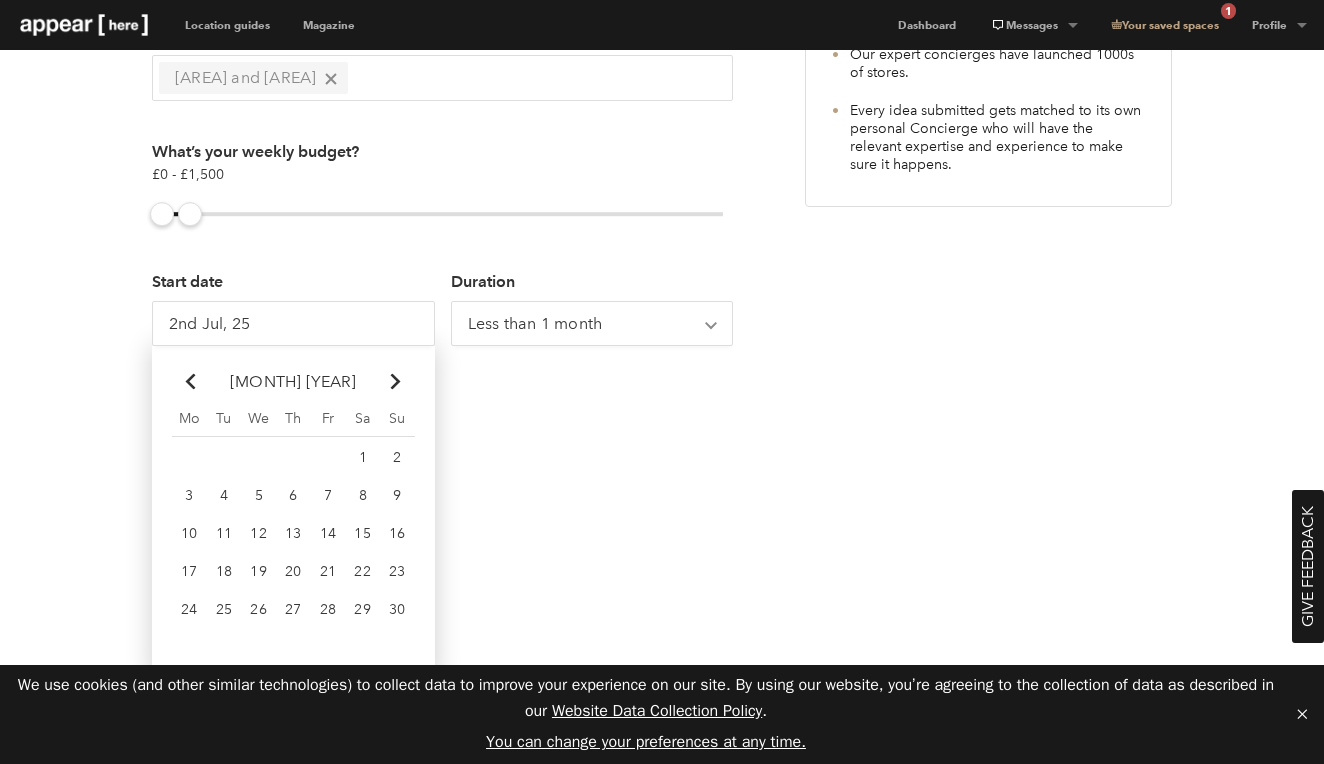 click on "1" at bounding box center [363, 457] 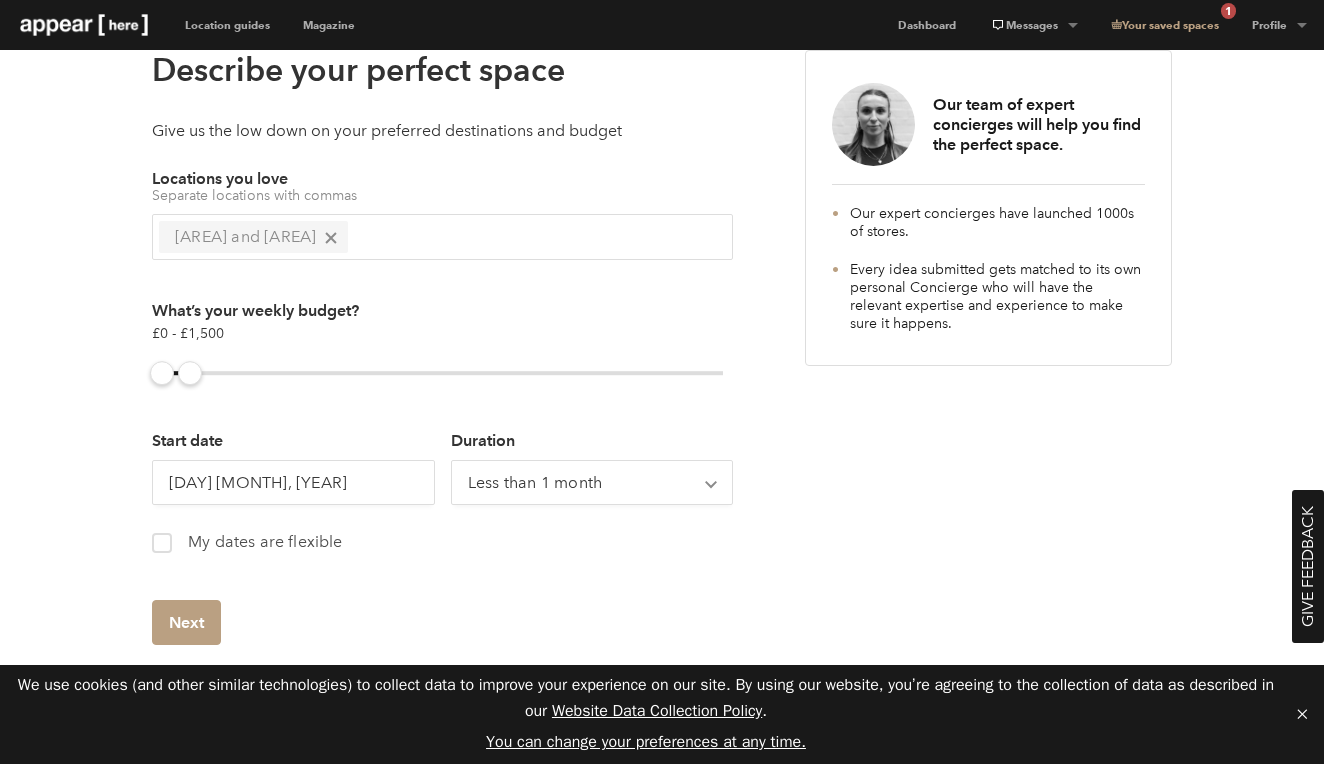 scroll, scrollTop: 125, scrollLeft: 0, axis: vertical 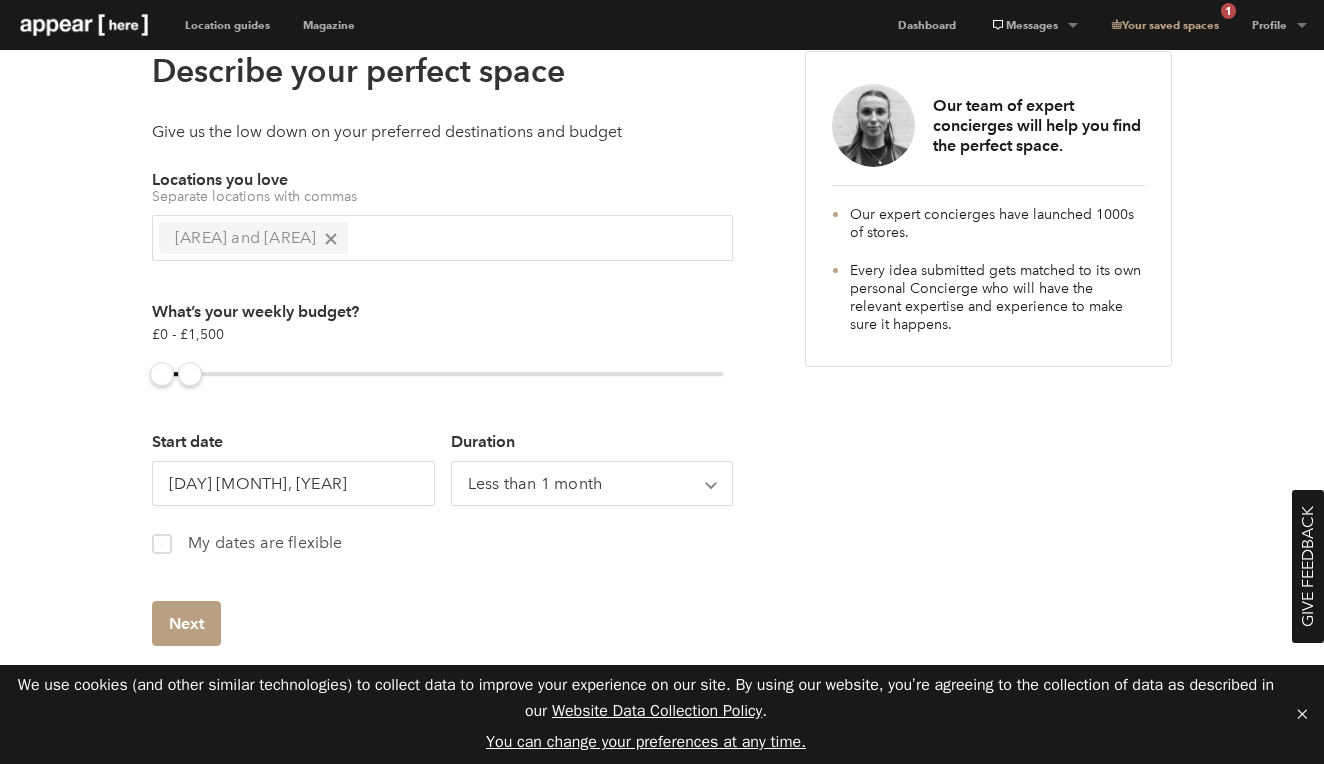 click at bounding box center [161, 543] 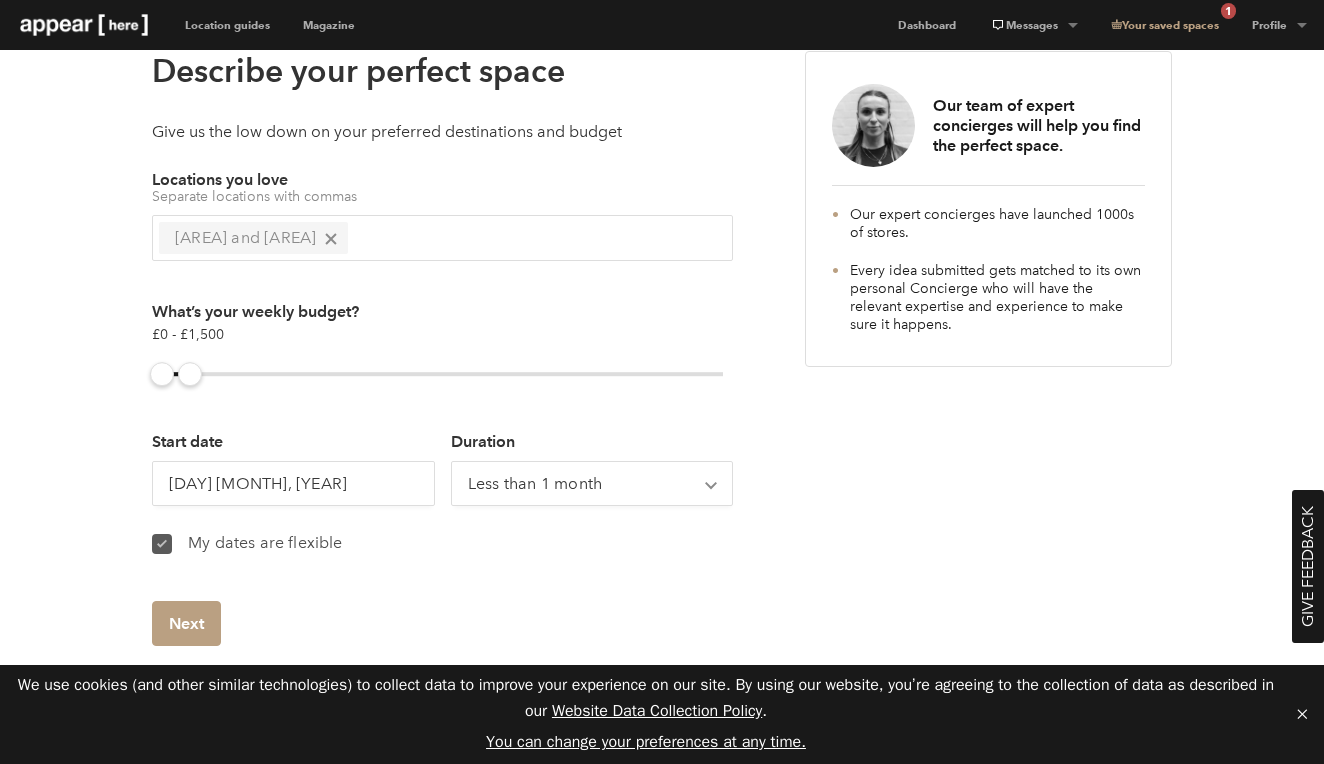checkbox on "true" 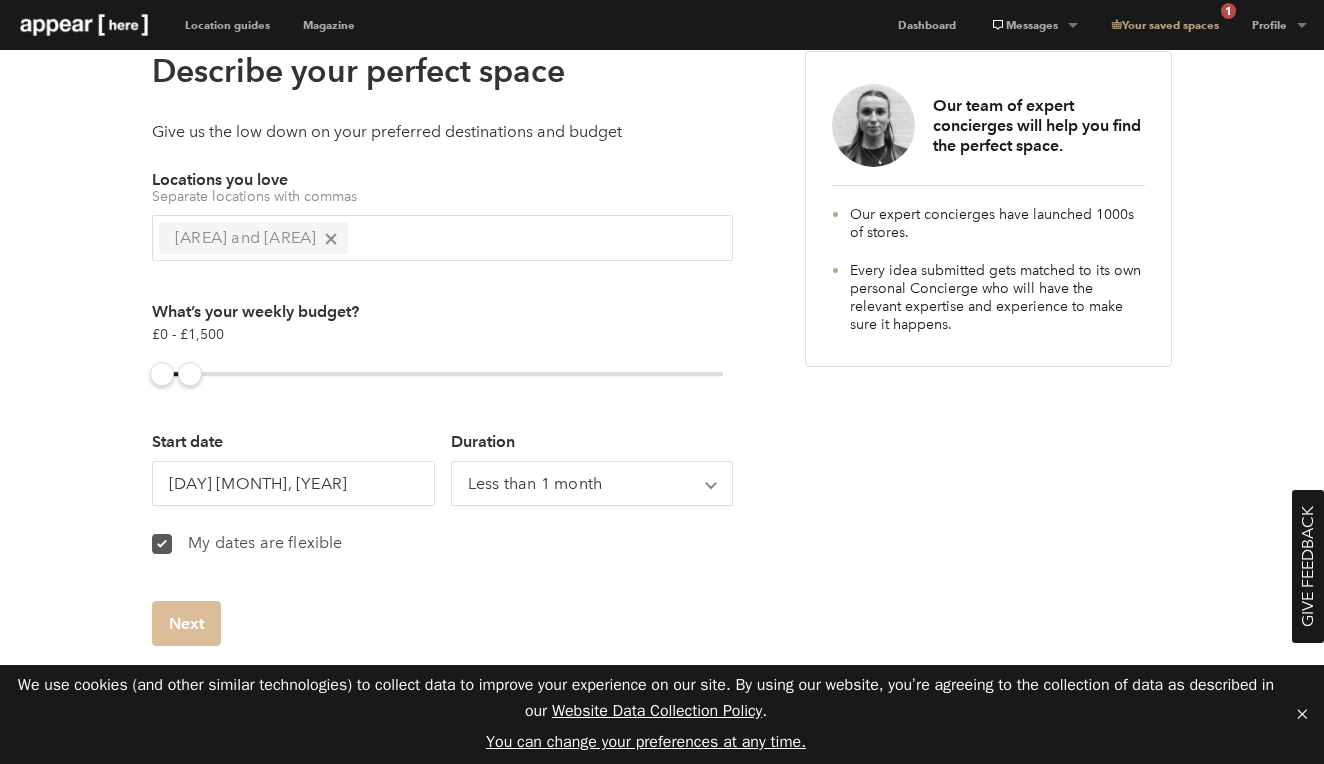 click on "Next" at bounding box center [186, 623] 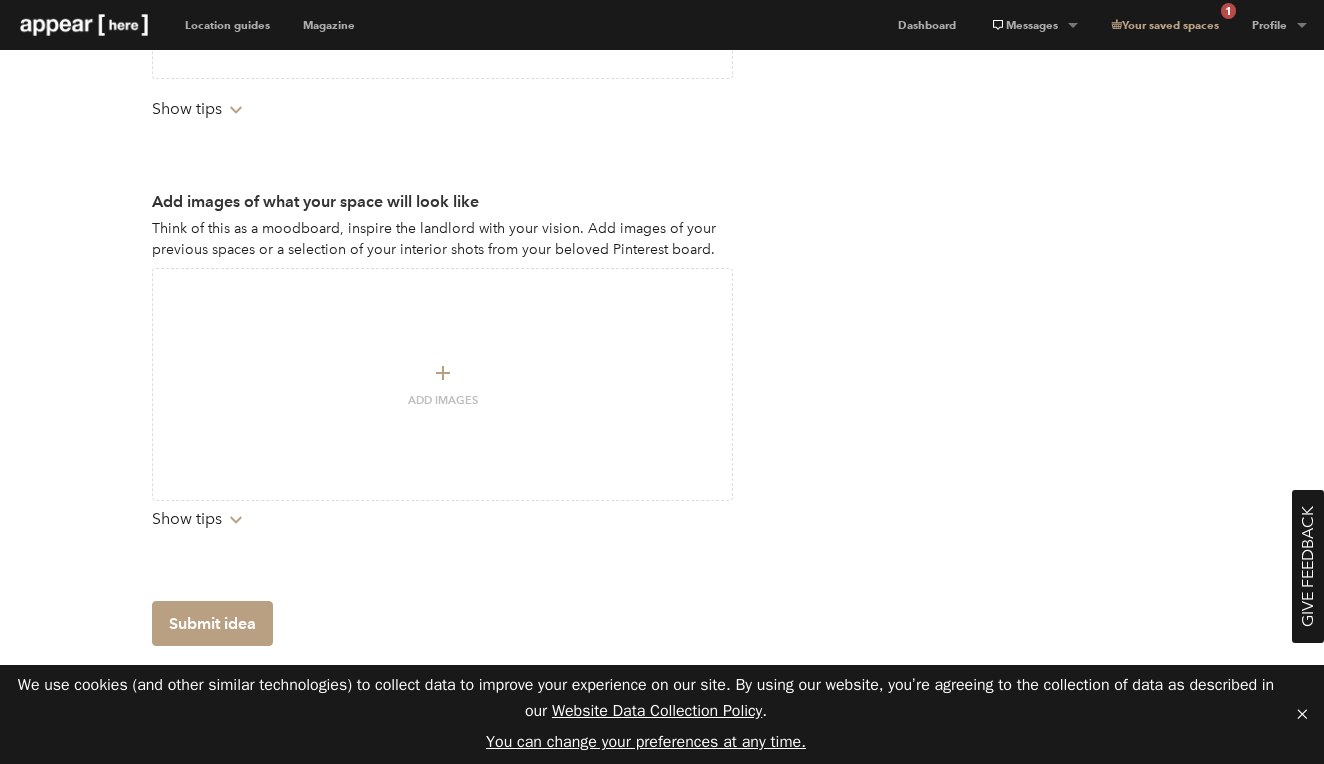 scroll, scrollTop: 1062, scrollLeft: 0, axis: vertical 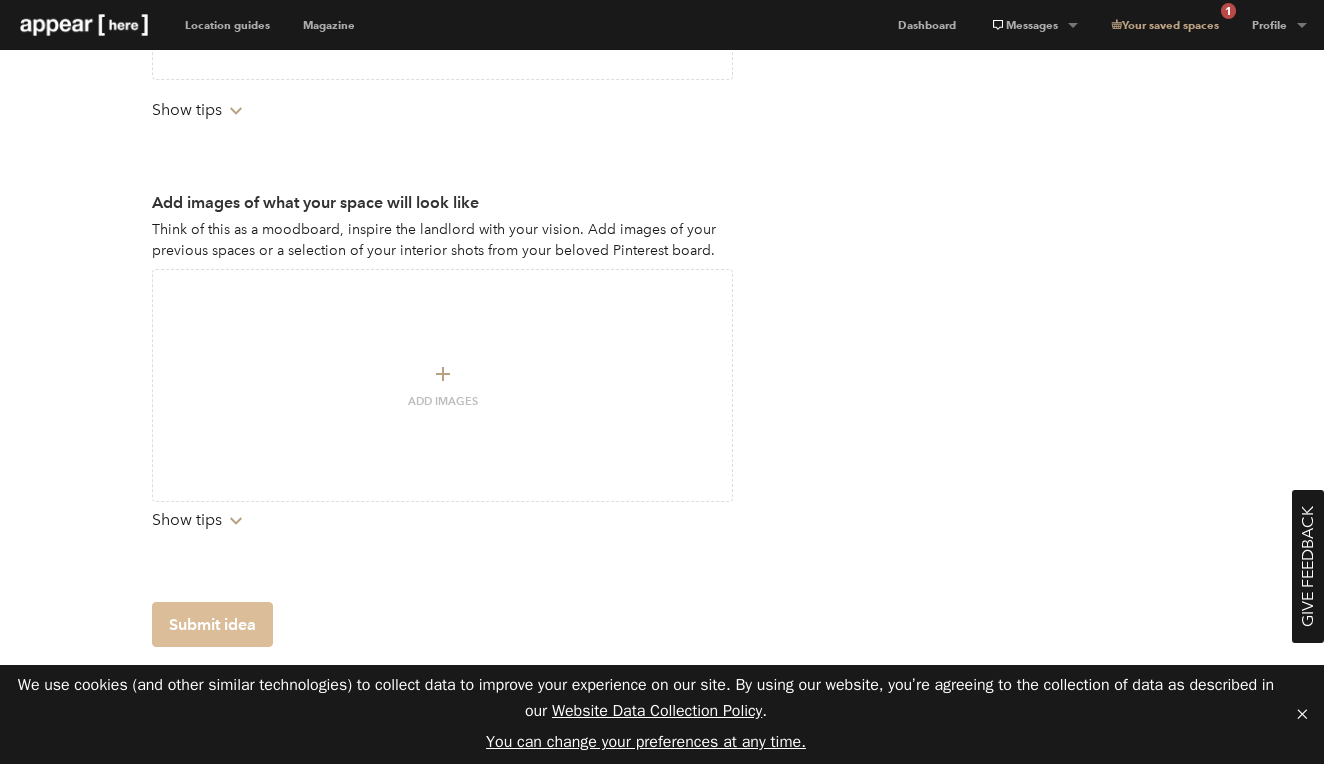 click on "Submit idea" at bounding box center [212, 624] 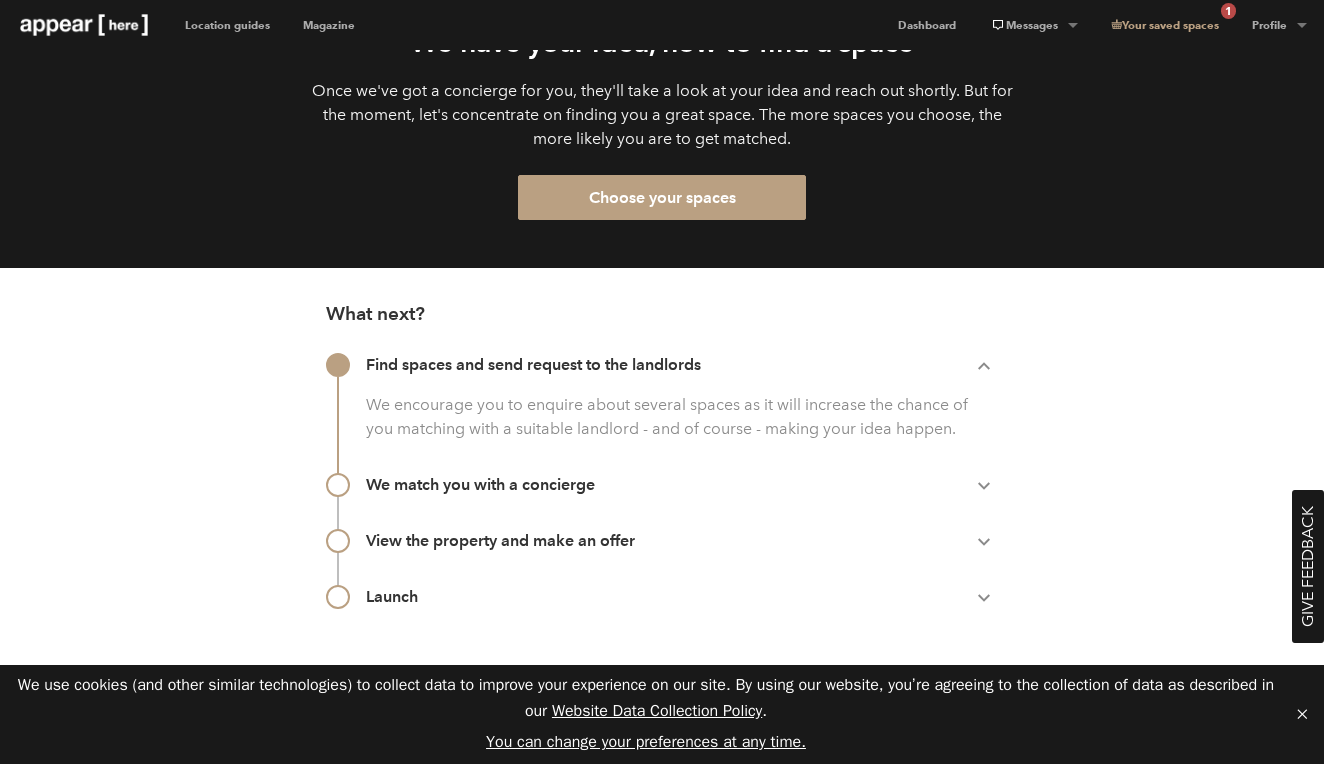 scroll, scrollTop: 202, scrollLeft: 0, axis: vertical 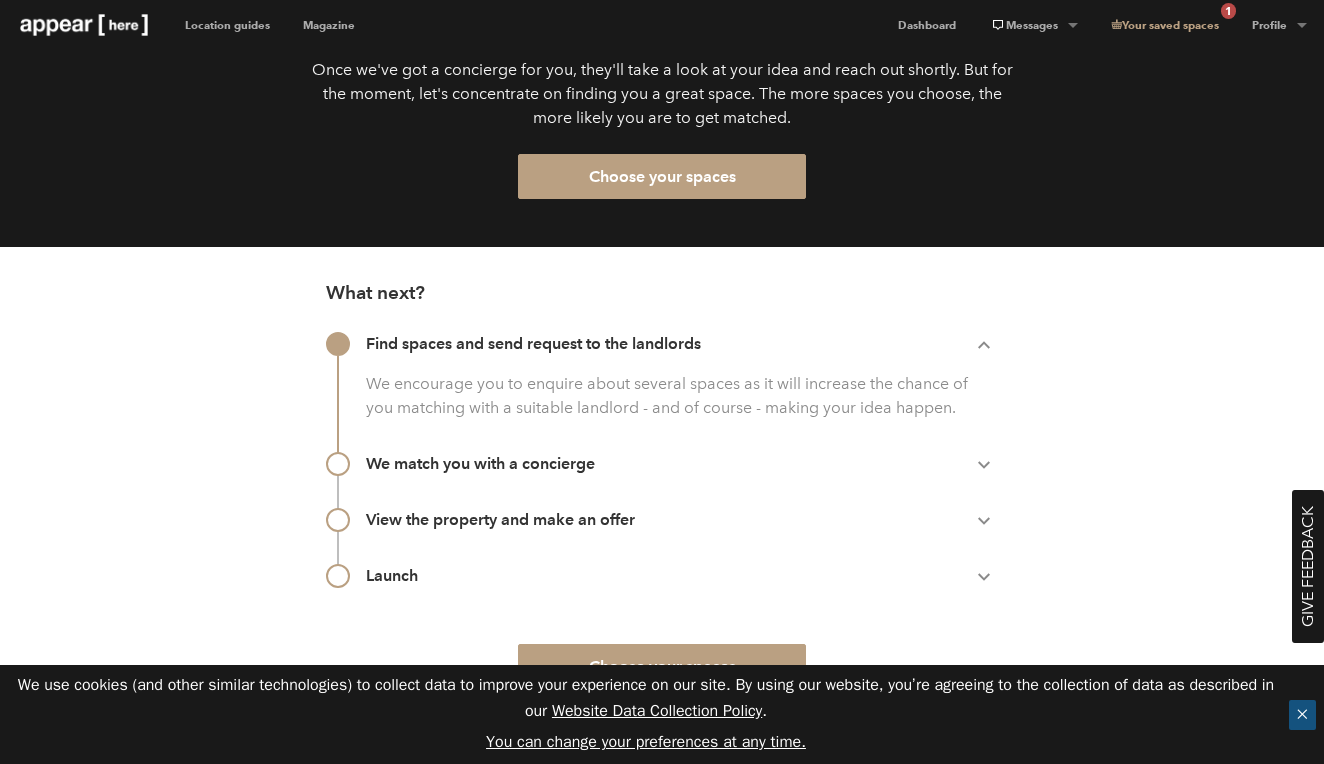 click on "✕" at bounding box center [1302, 715] 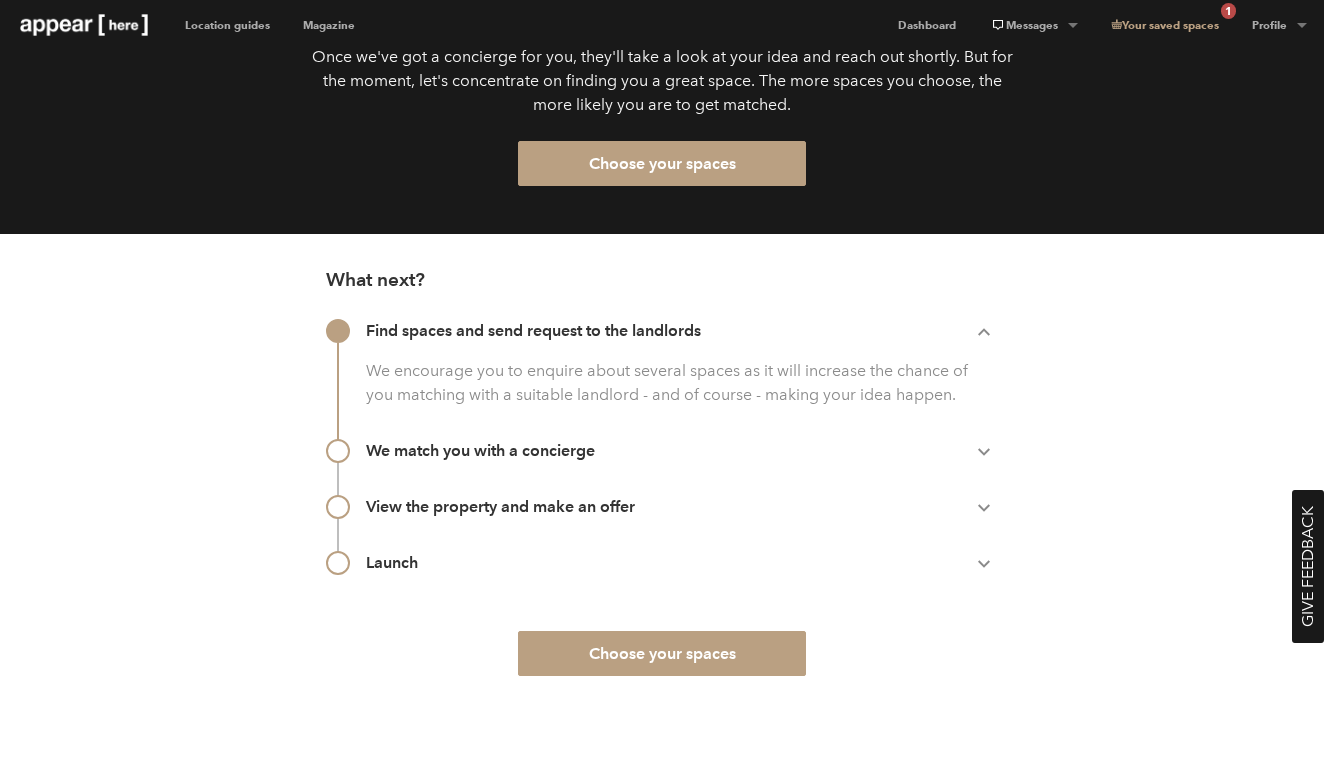 scroll, scrollTop: 214, scrollLeft: 0, axis: vertical 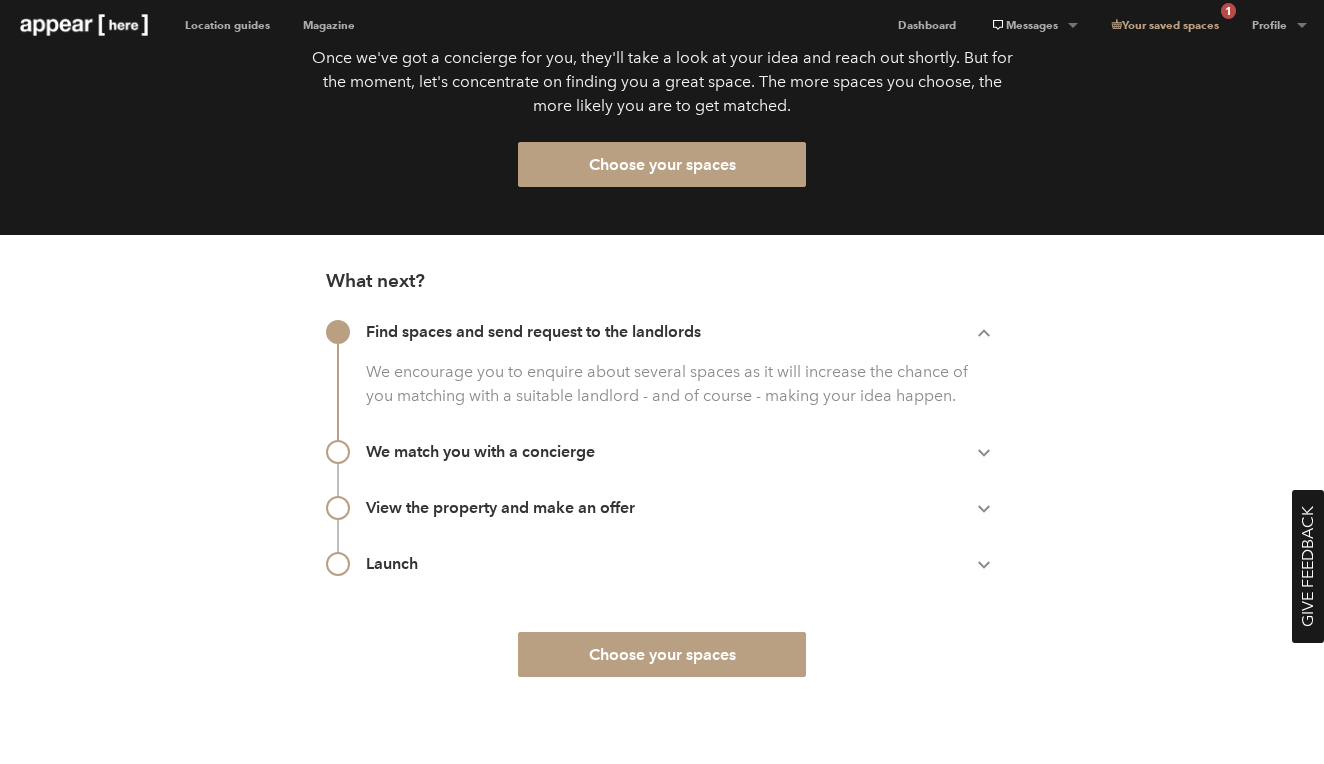 click on "We match you with a concierge Chevron-up" at bounding box center (682, 332) 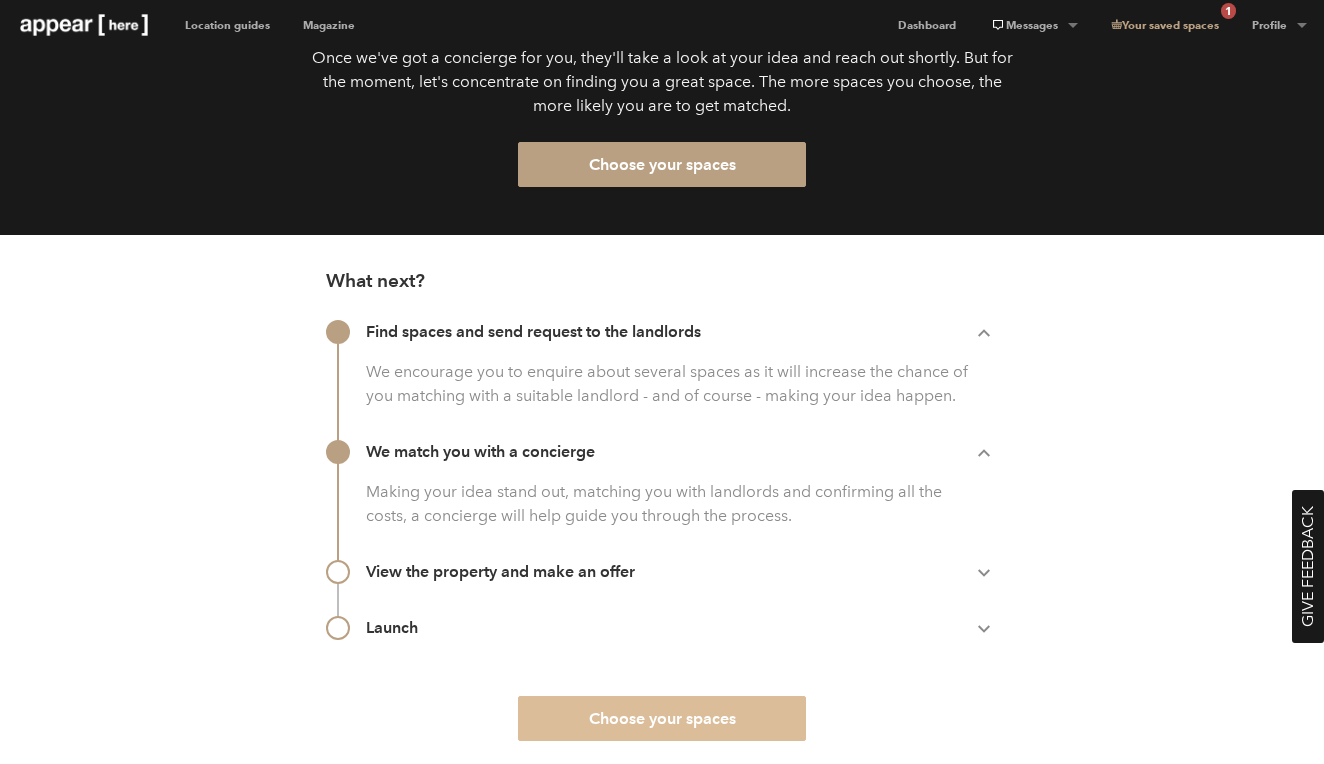 click on "Choose your spaces" at bounding box center [662, 718] 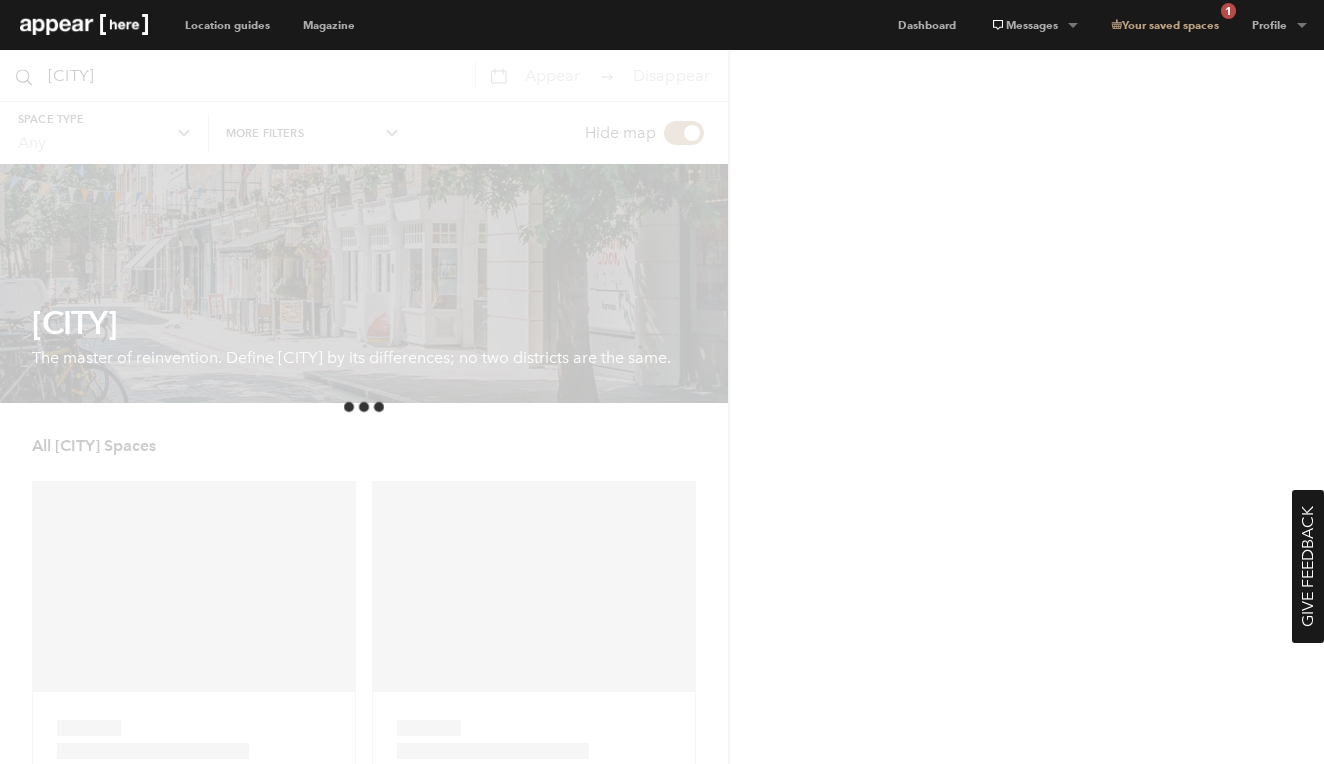 scroll, scrollTop: 0, scrollLeft: 0, axis: both 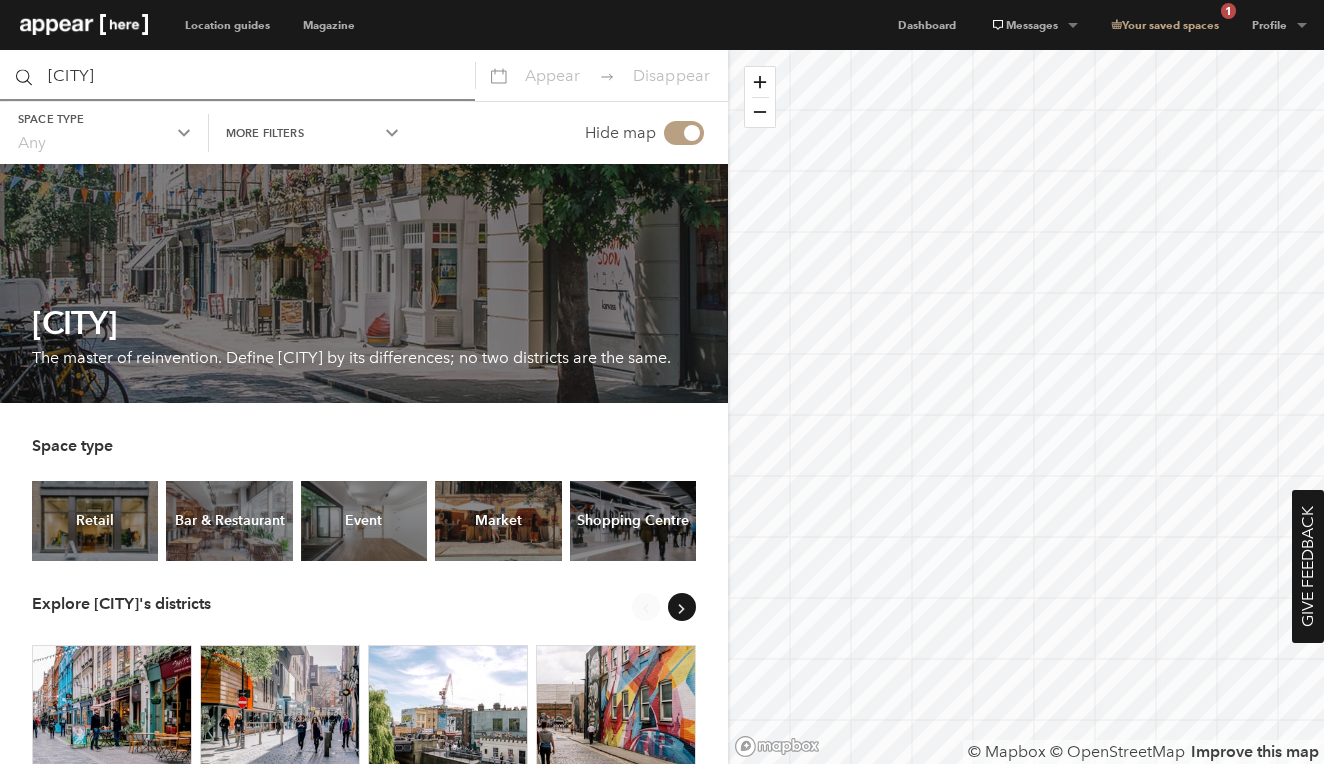click on "[CITY]" at bounding box center [237, 75] 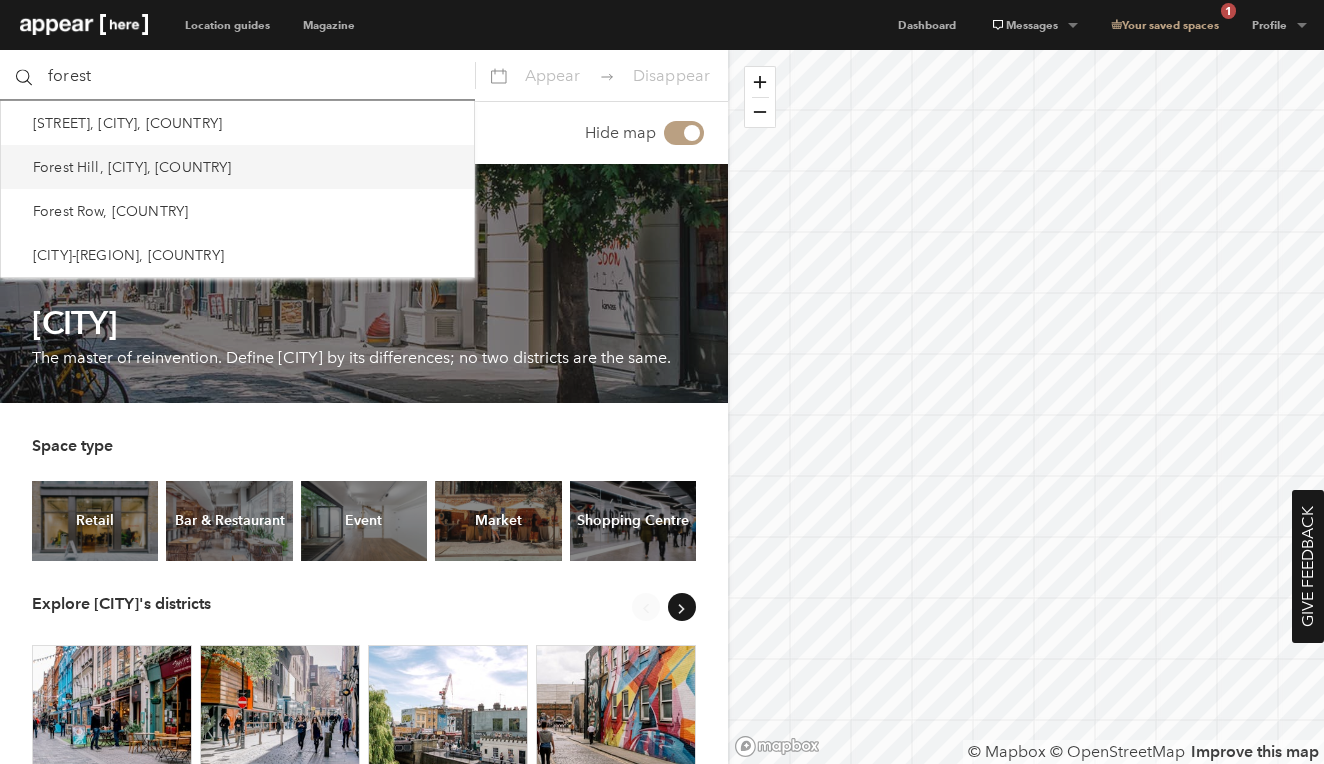 type on "forest" 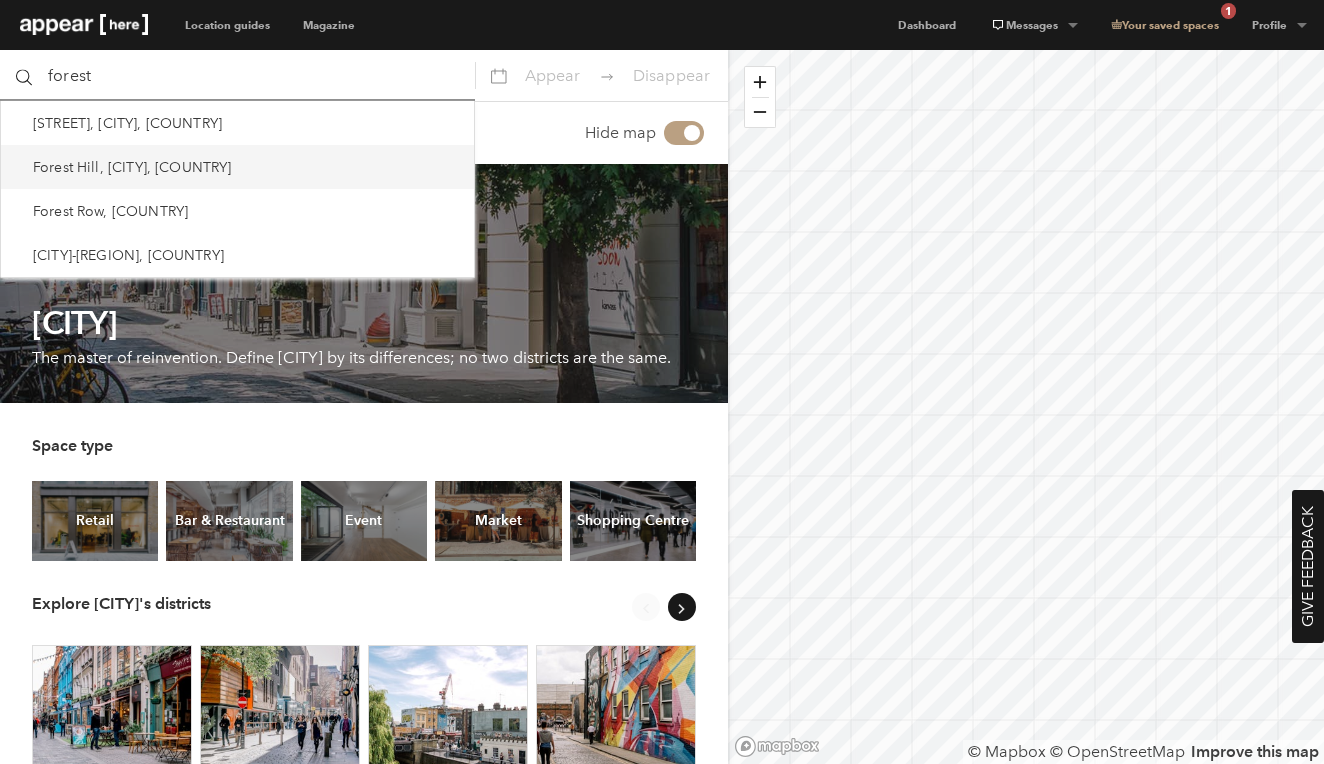 click on "Forest Hill, London, UK" at bounding box center (237, 167) 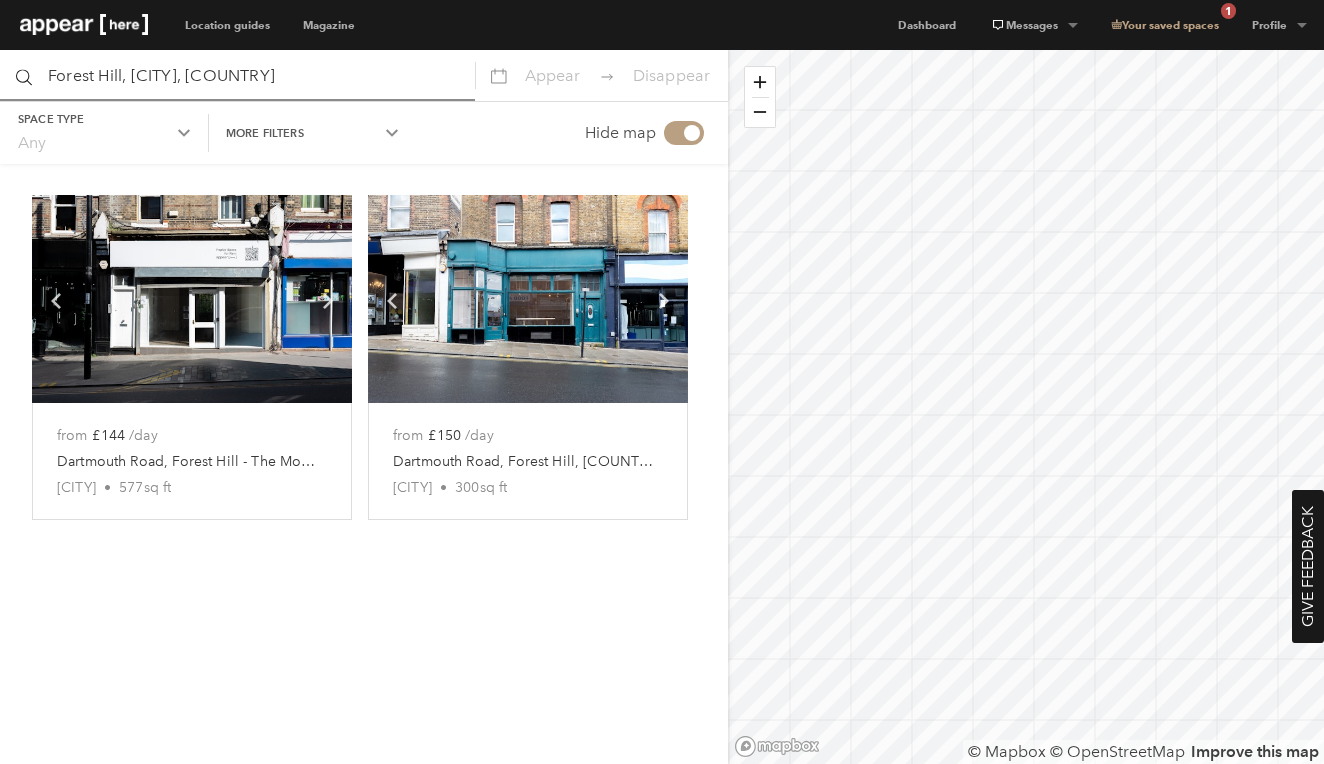click at bounding box center [192, 299] 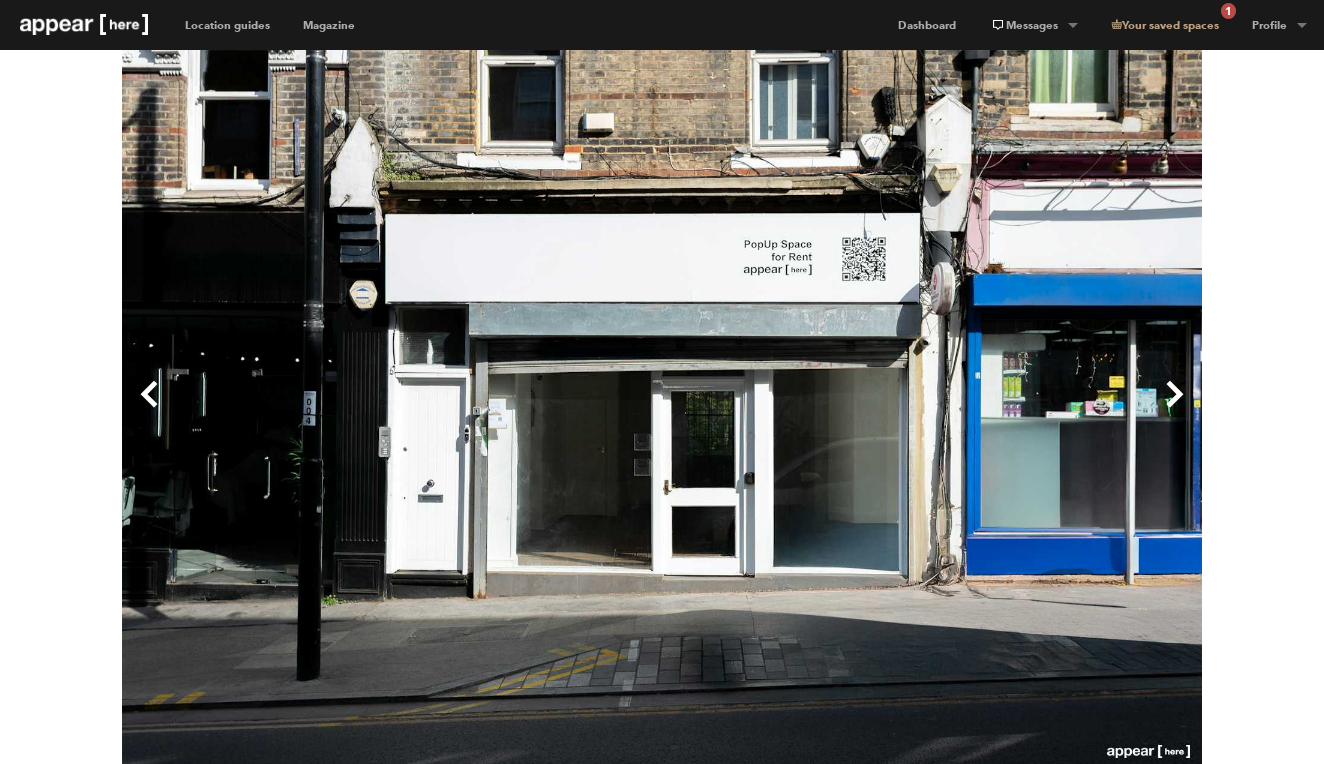 scroll, scrollTop: 0, scrollLeft: 0, axis: both 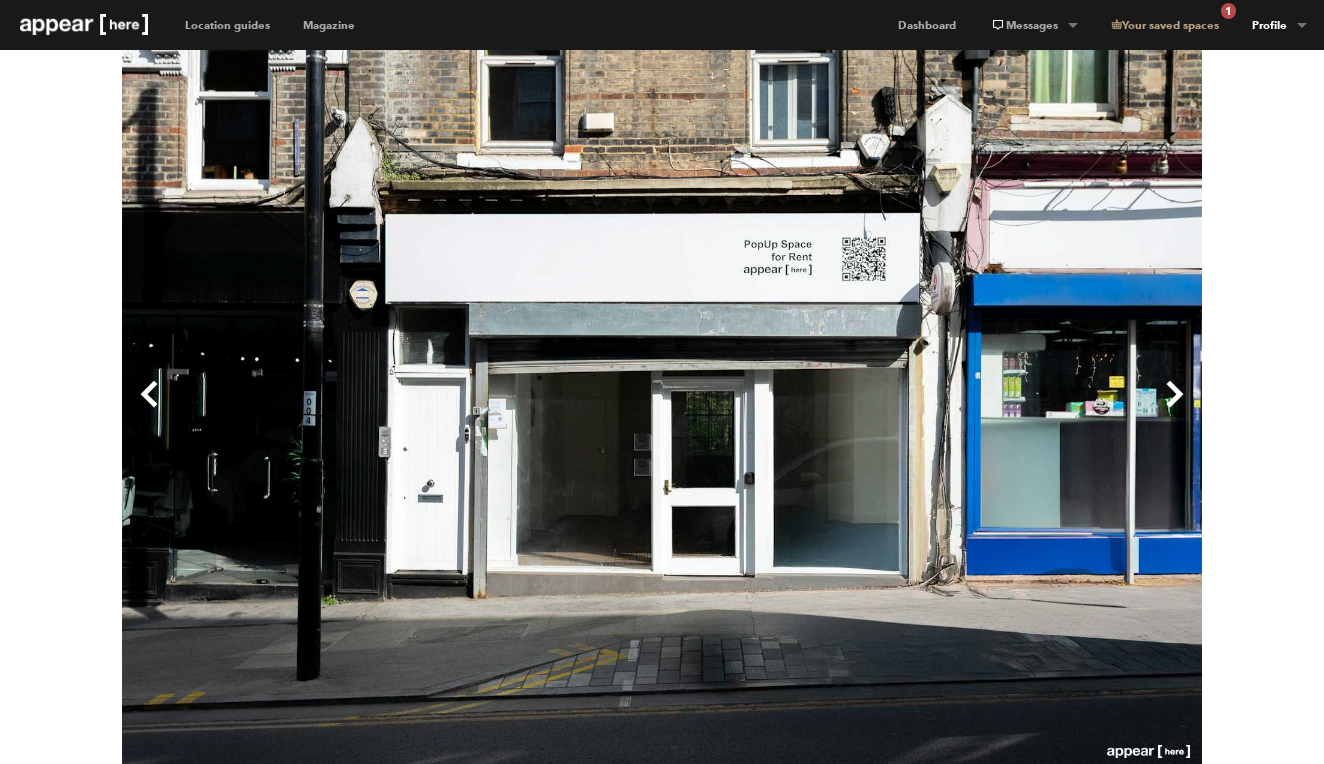 click on "Profile" at bounding box center [1033, 25] 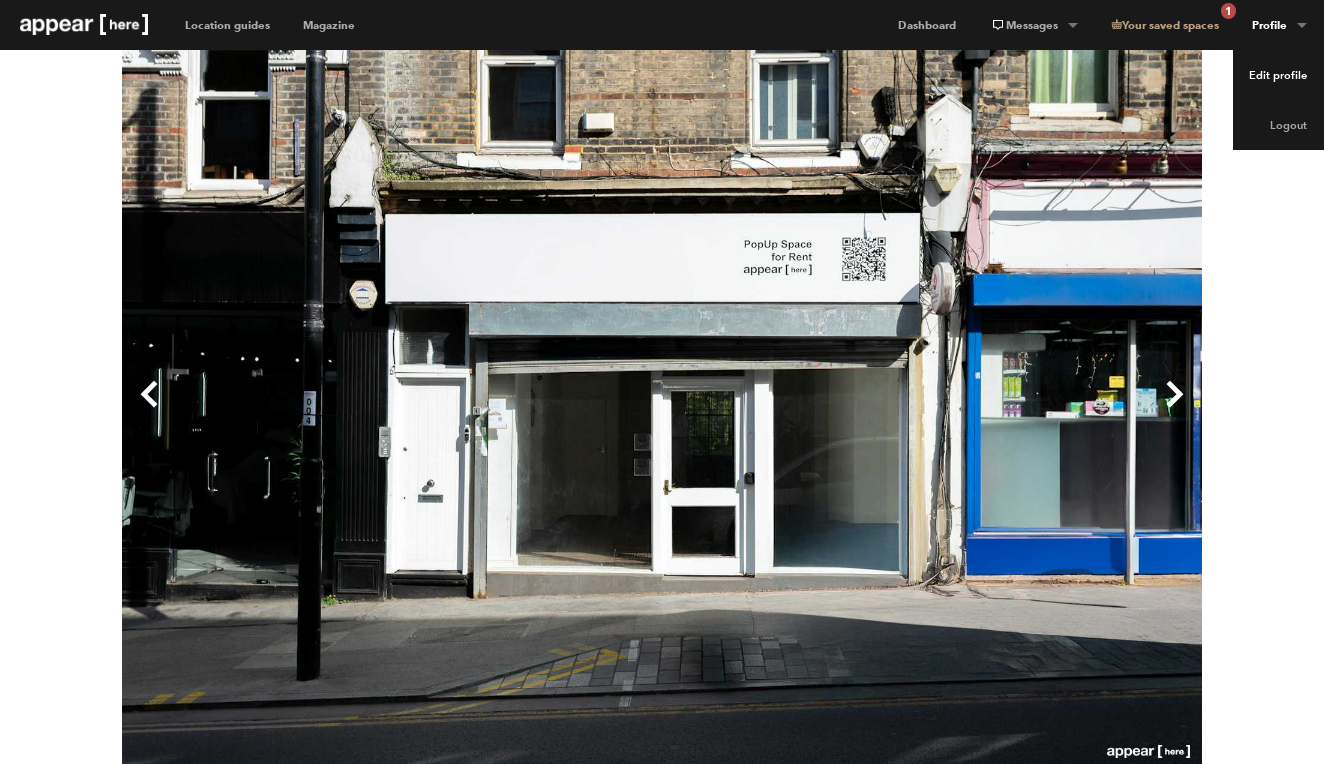 click on "Edit profile" at bounding box center (1278, 75) 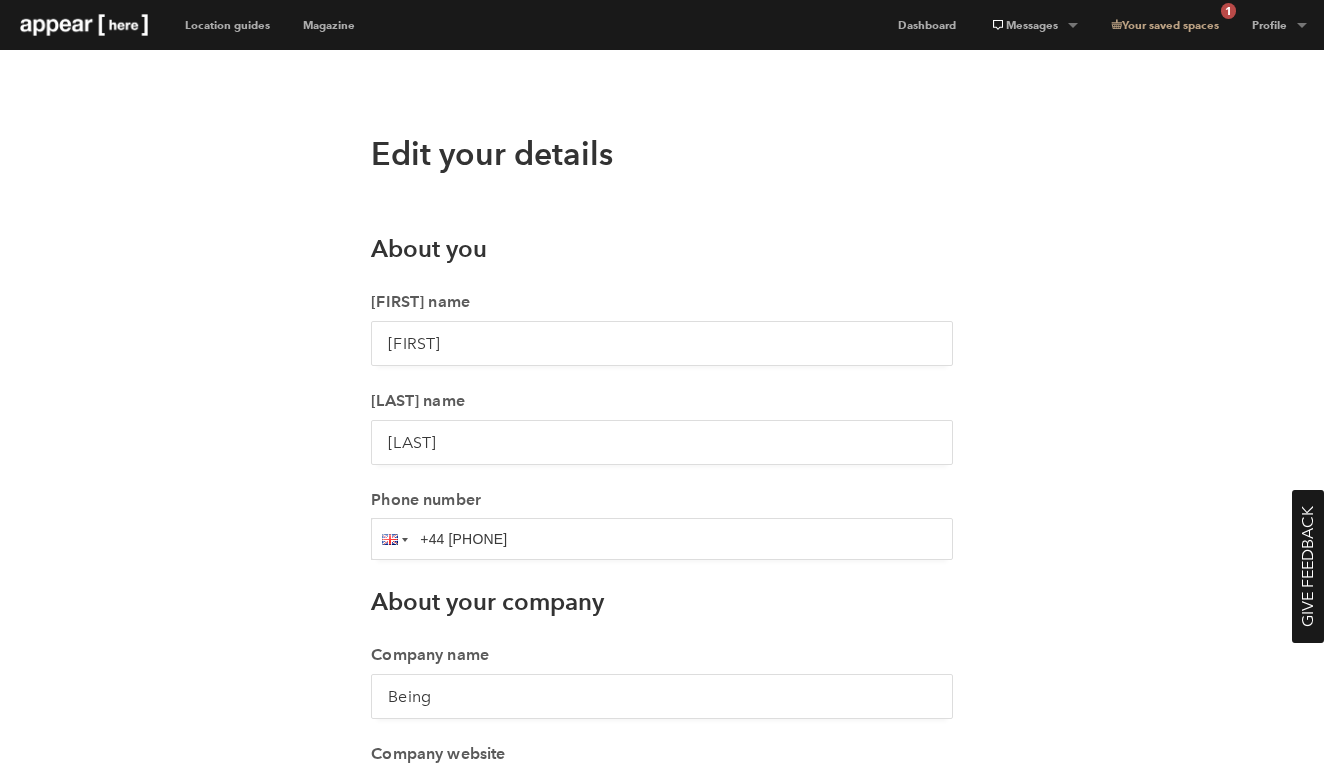 scroll, scrollTop: 0, scrollLeft: 0, axis: both 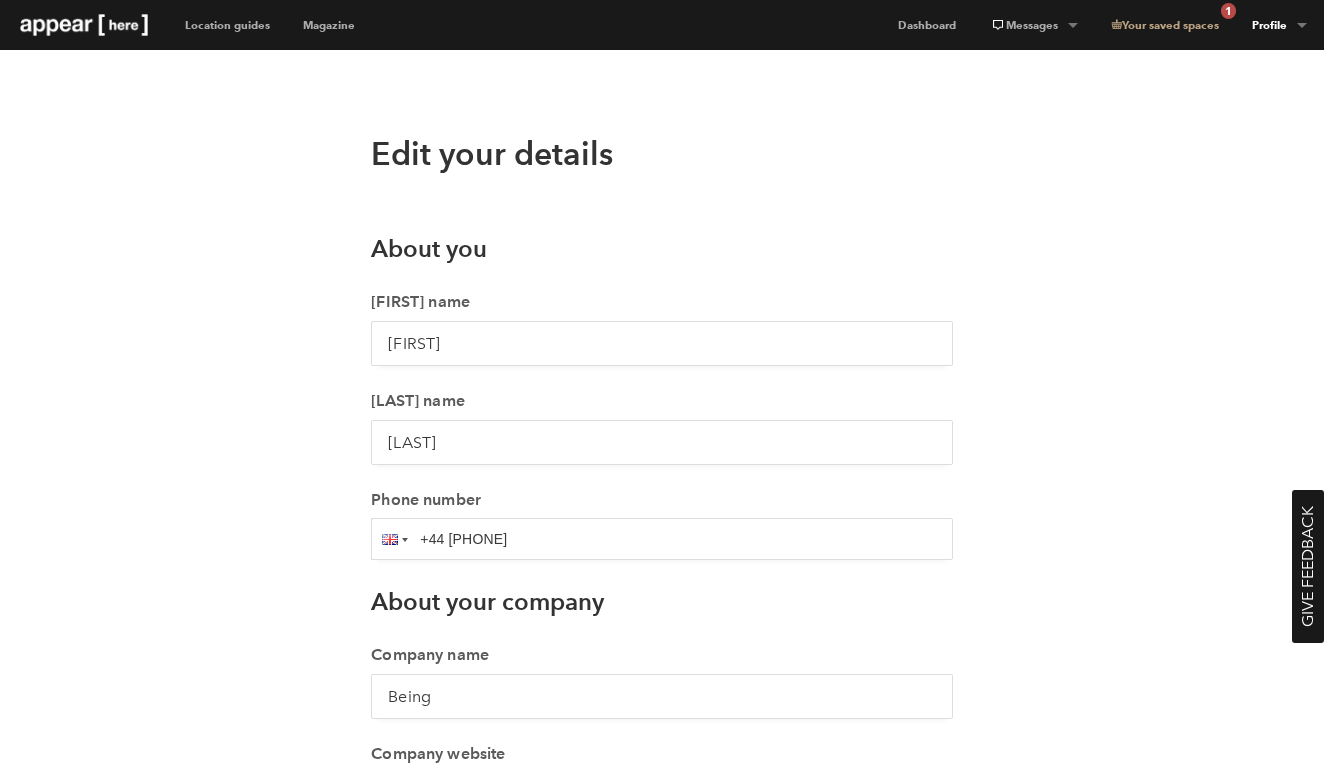 click on "Profile" at bounding box center (1033, 25) 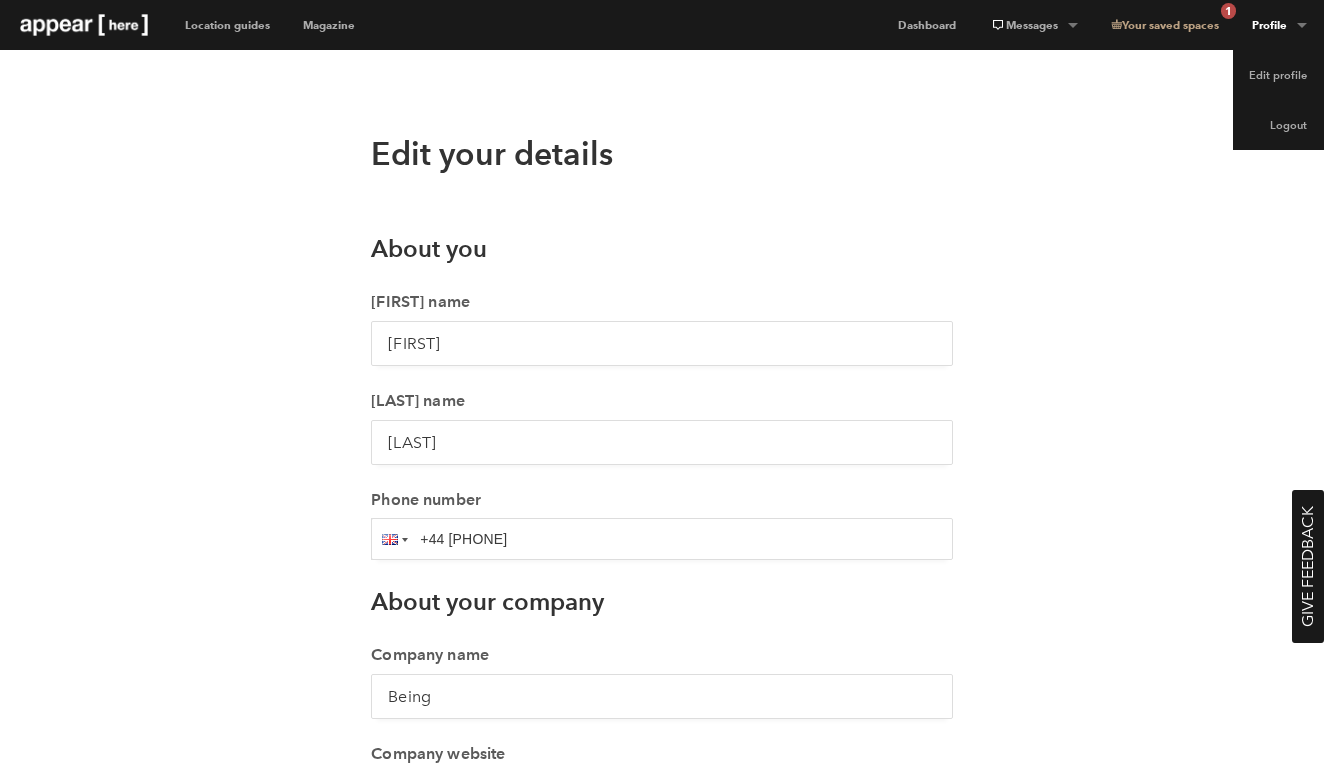 click at bounding box center [84, 25] 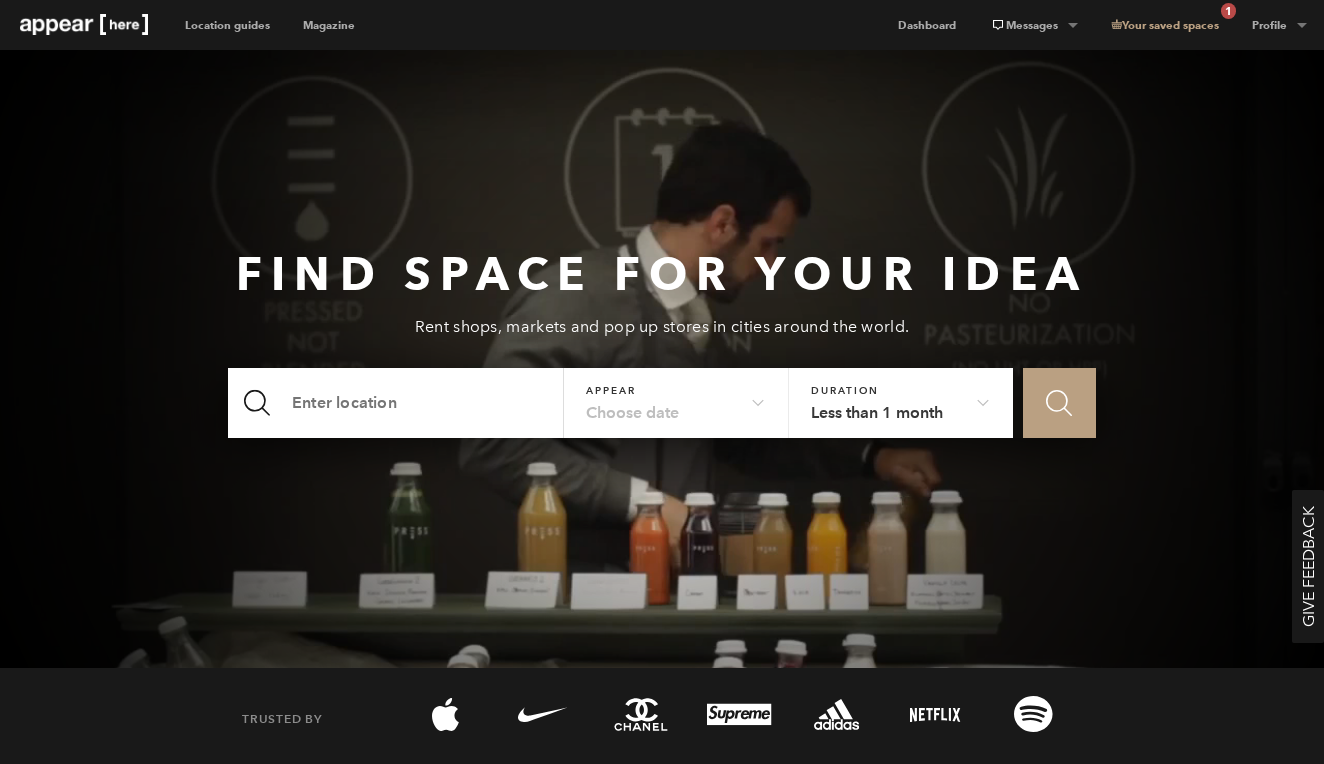 scroll, scrollTop: 0, scrollLeft: 0, axis: both 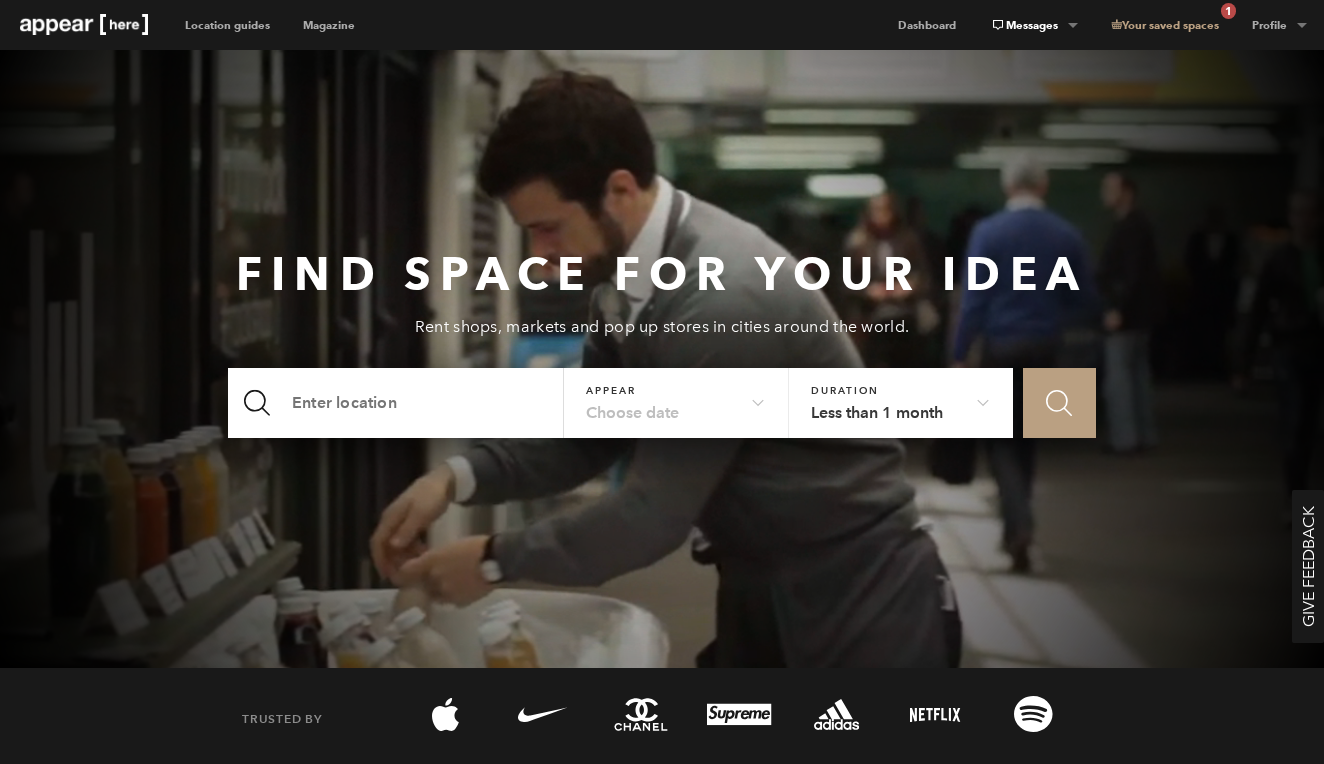 click on "Messages" at bounding box center [1033, 25] 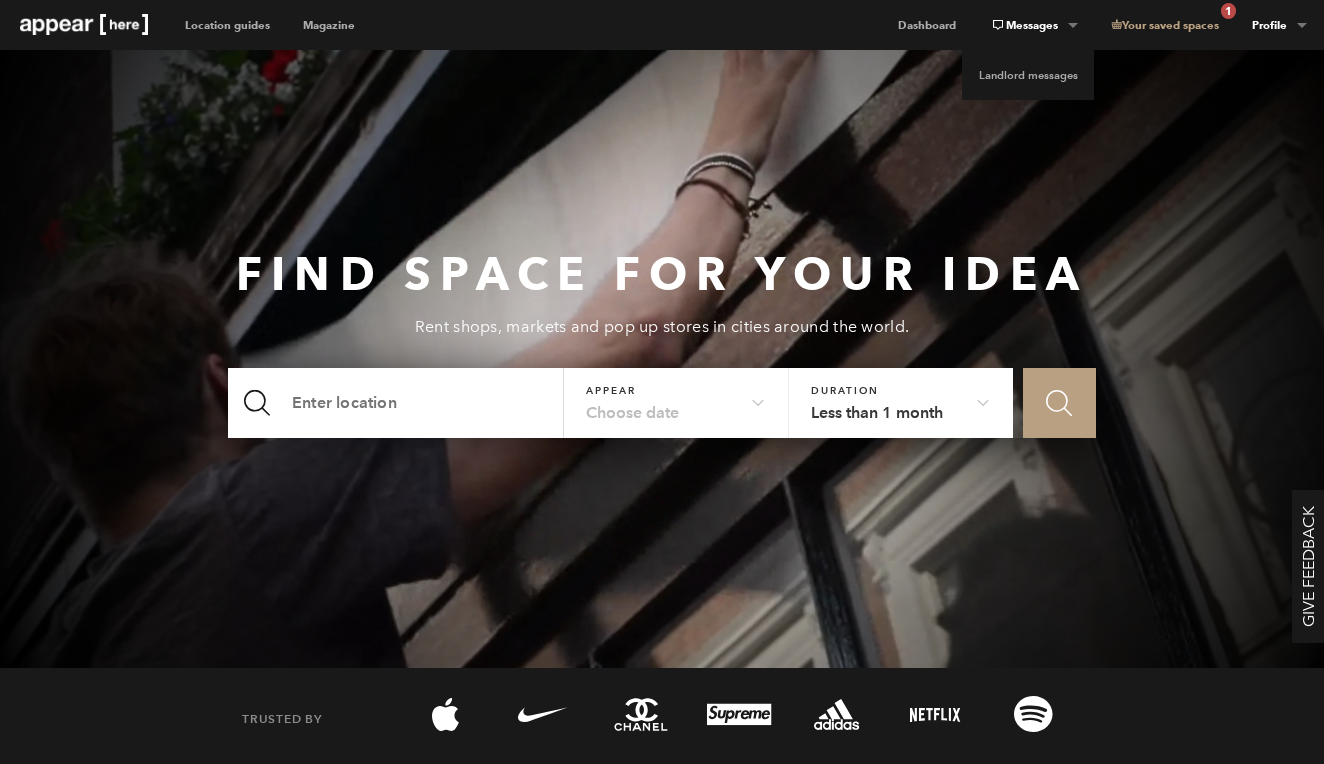 click on "Profile" at bounding box center (1033, 25) 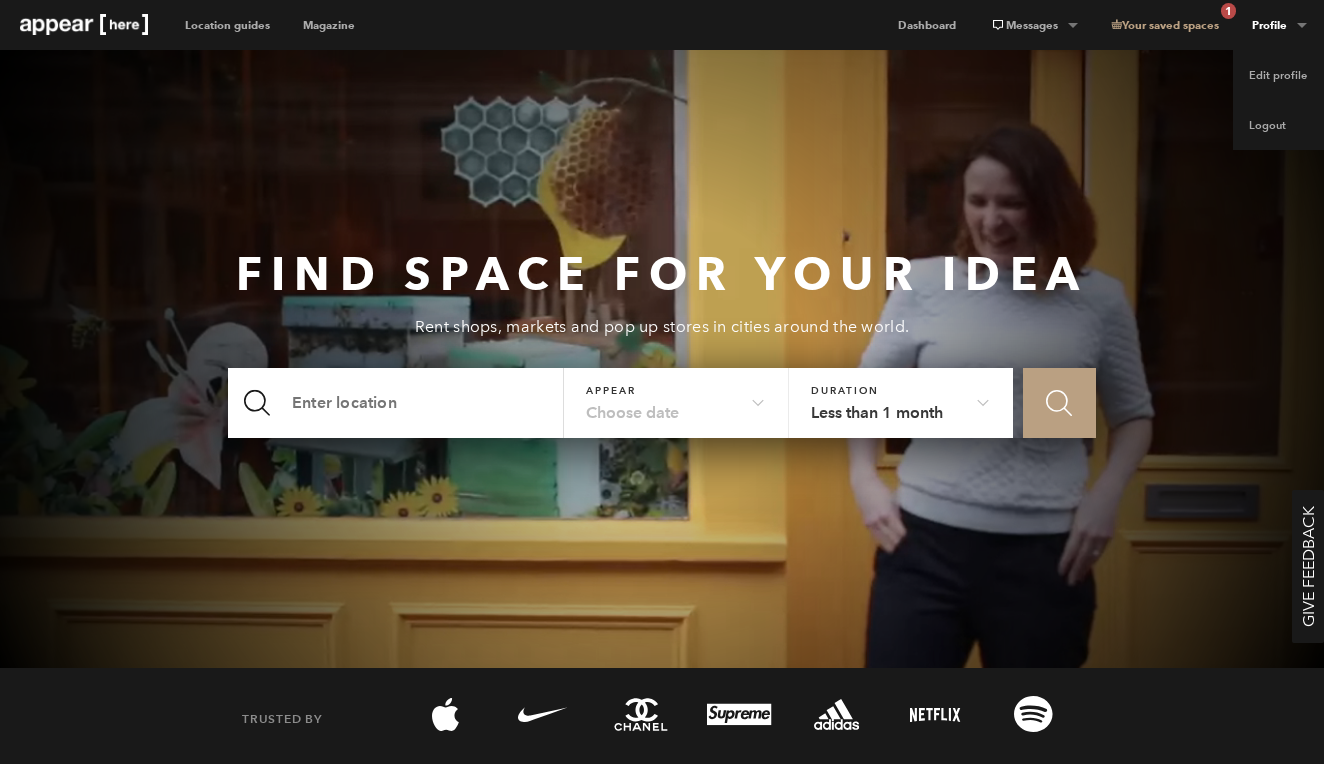click at bounding box center (662, 359) 